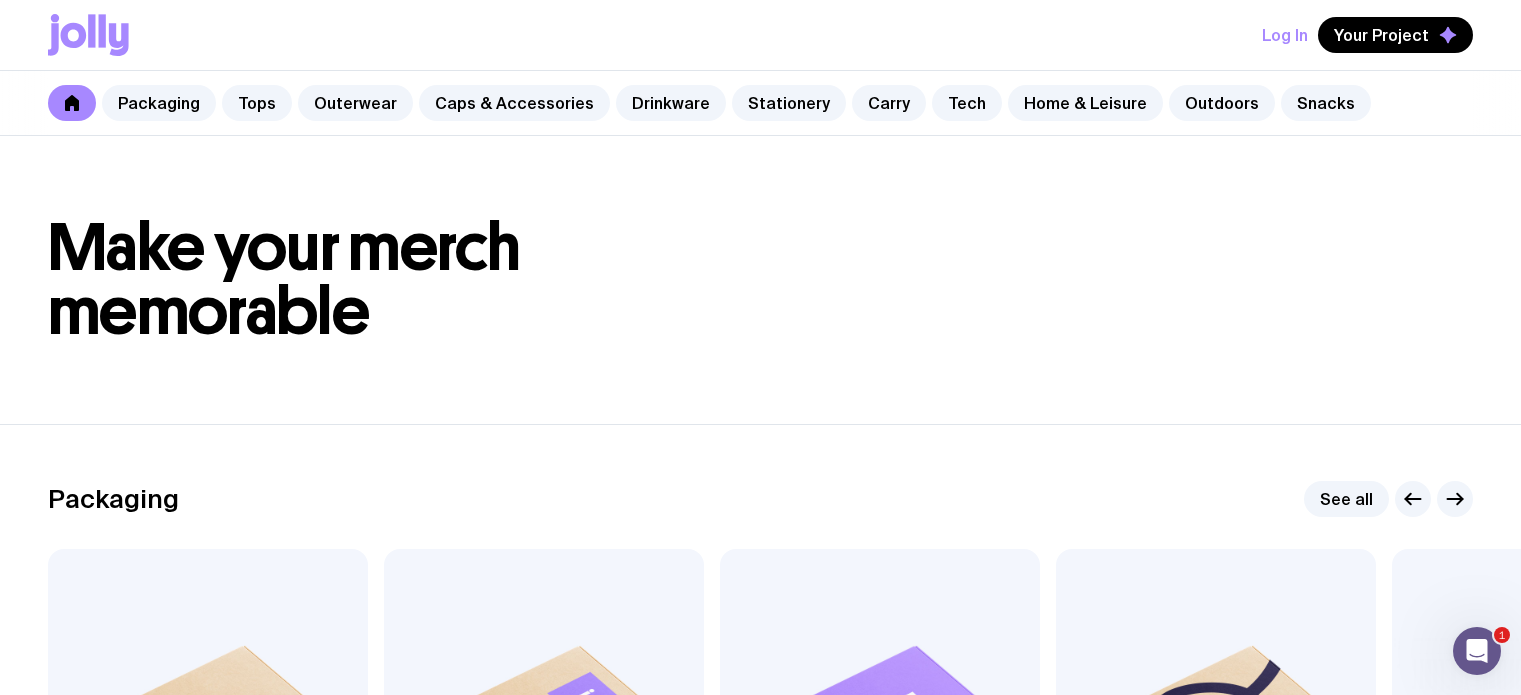 scroll, scrollTop: 6904, scrollLeft: 0, axis: vertical 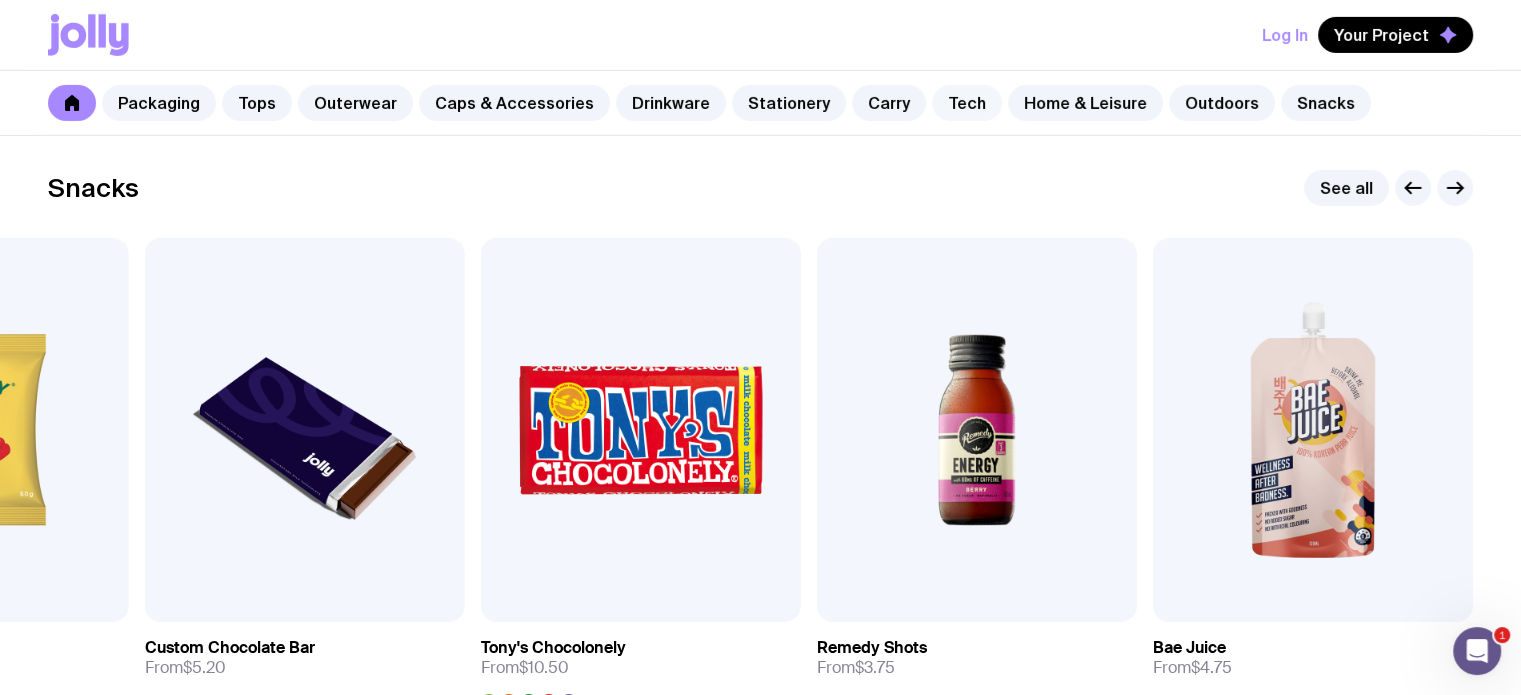 click on "Tech" 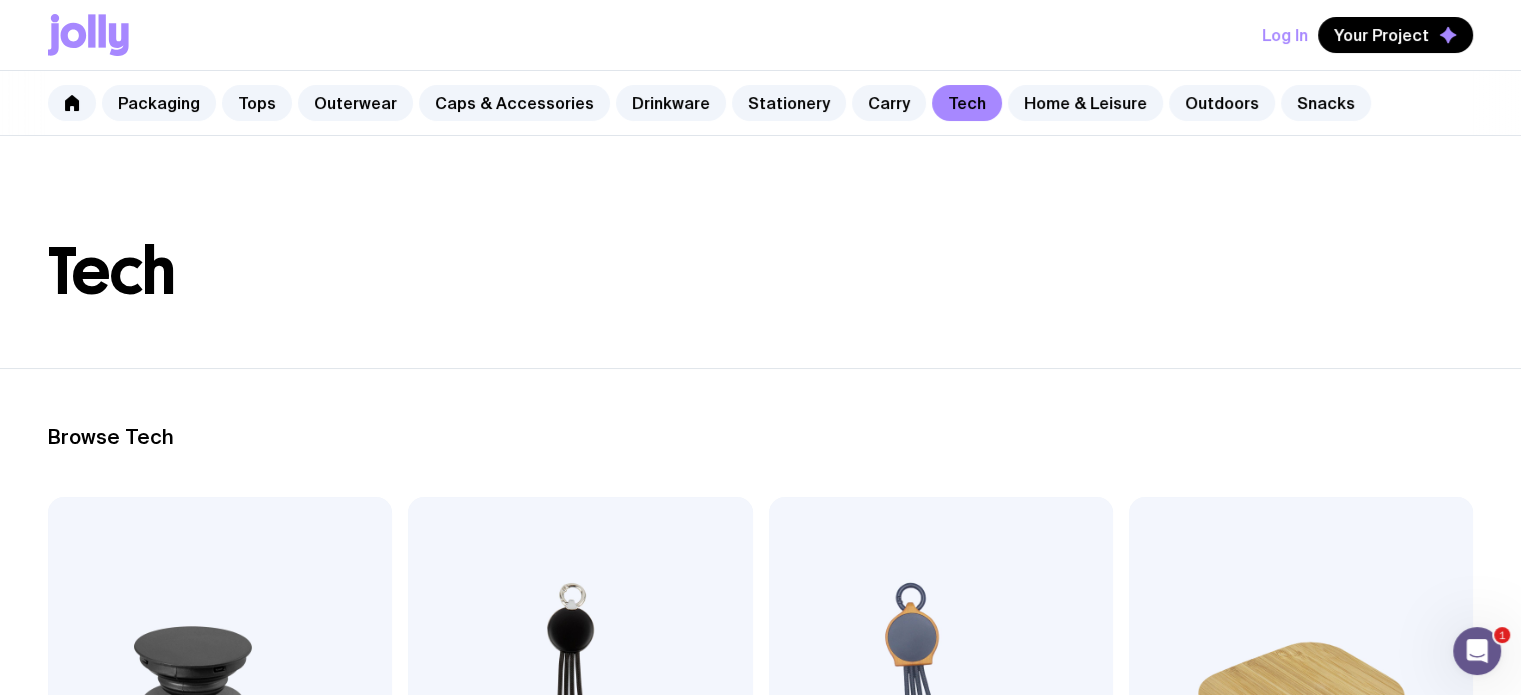 scroll, scrollTop: 24, scrollLeft: 0, axis: vertical 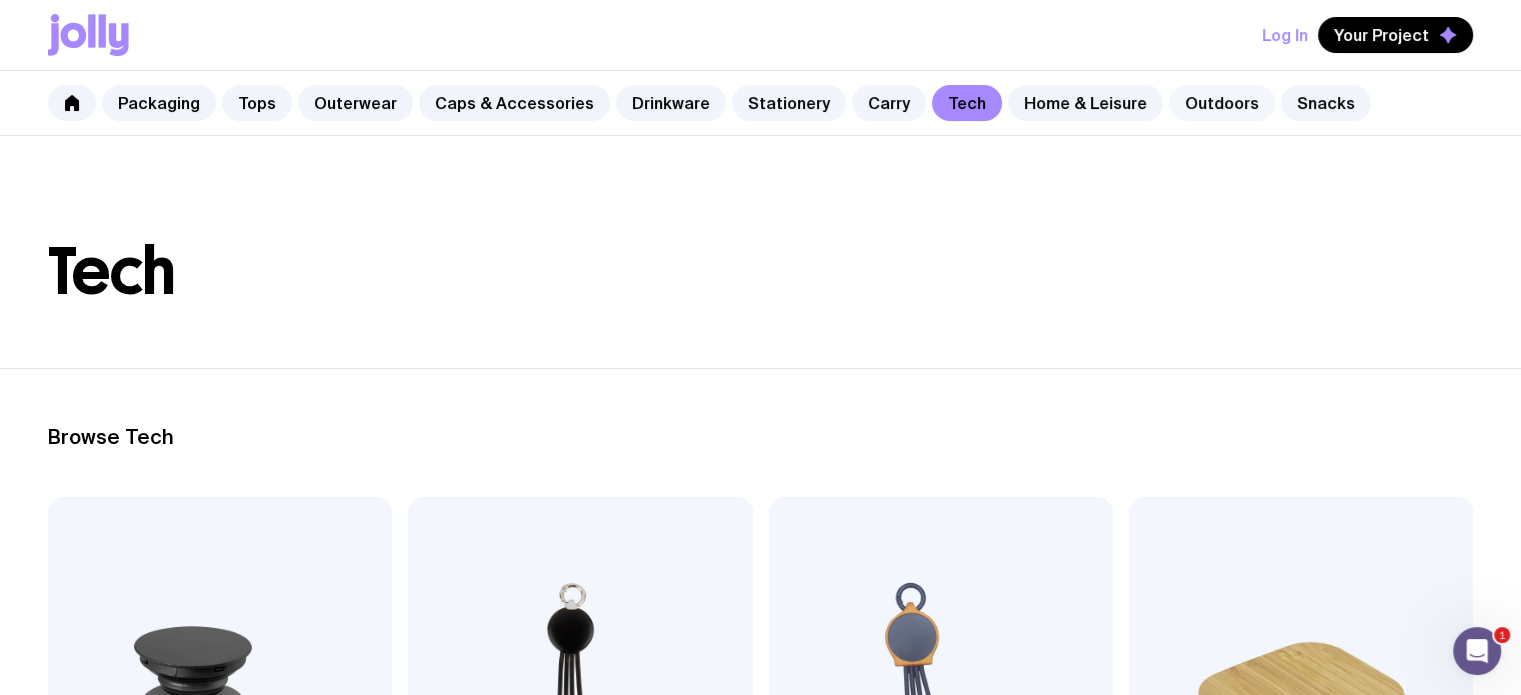 click on "Outdoors" 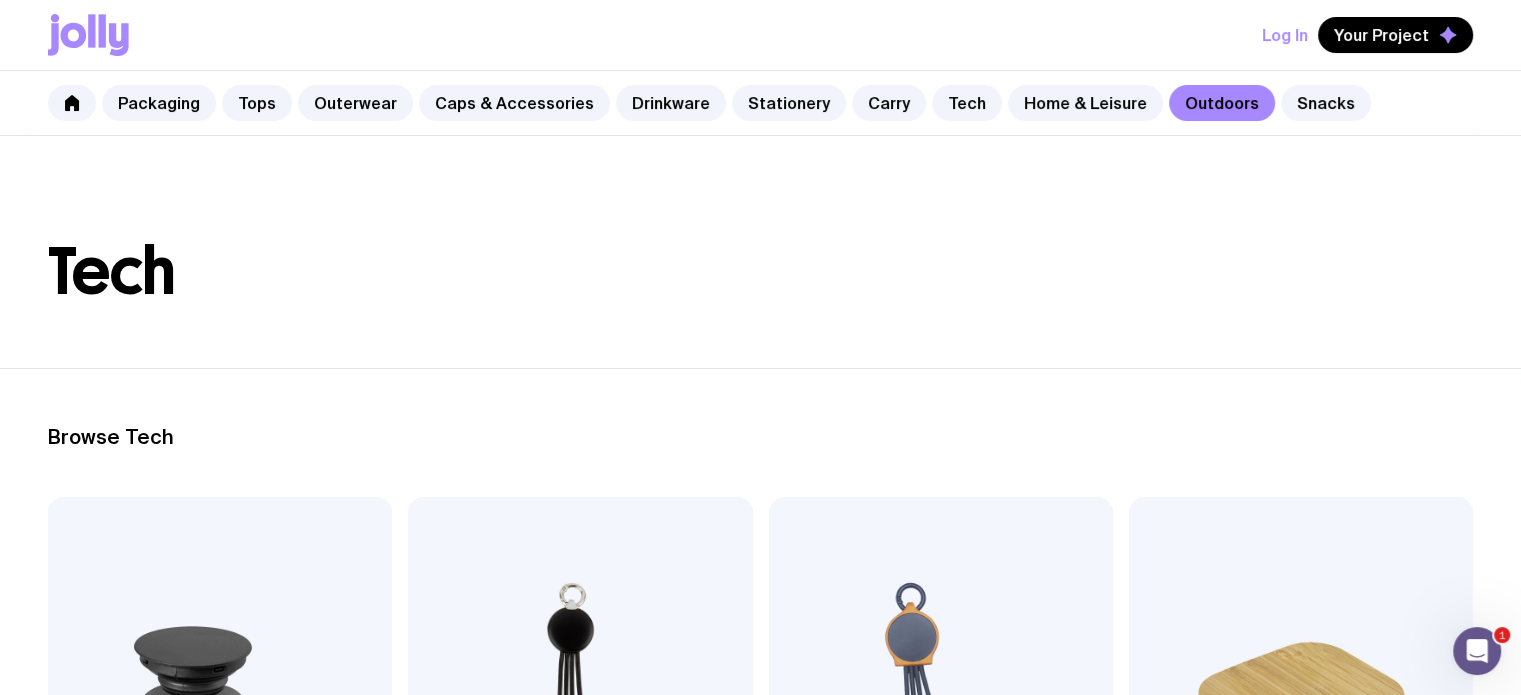 scroll, scrollTop: 0, scrollLeft: 0, axis: both 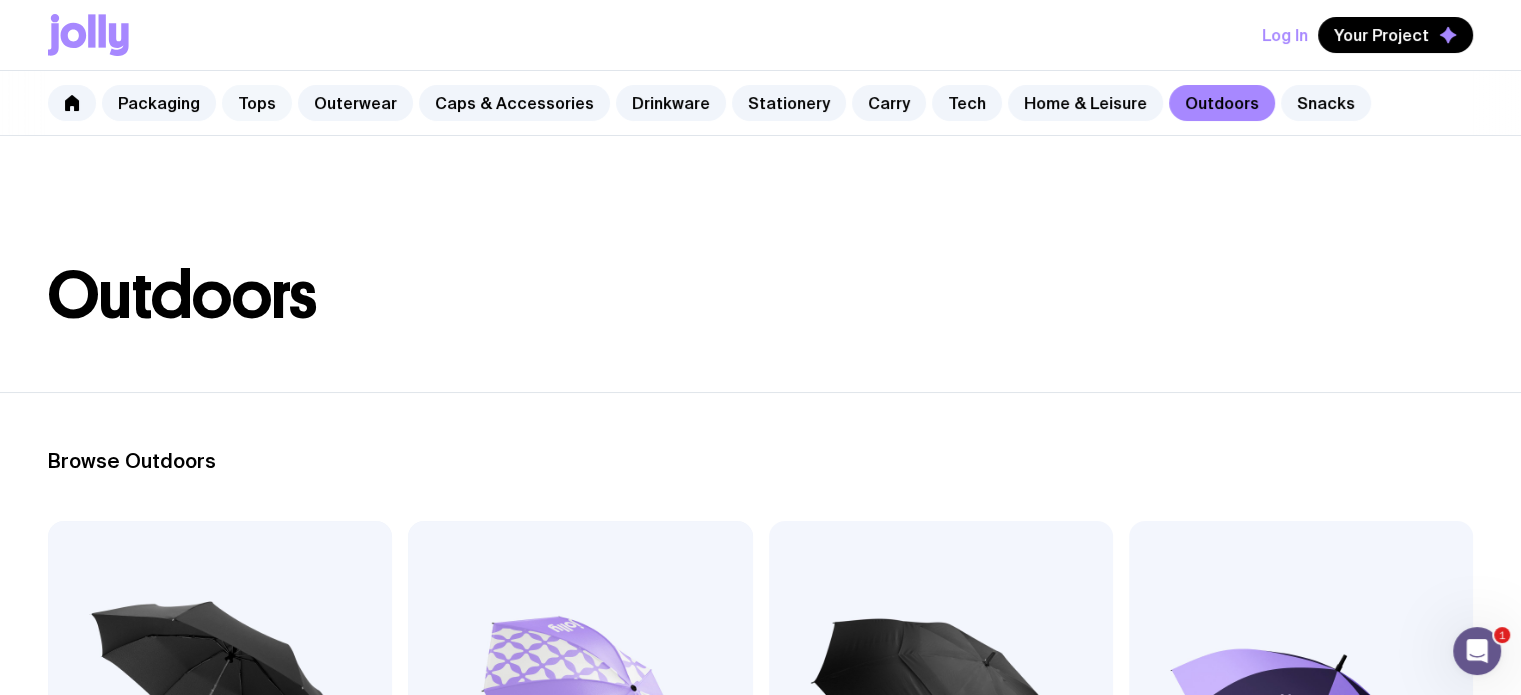 click on "Tops" 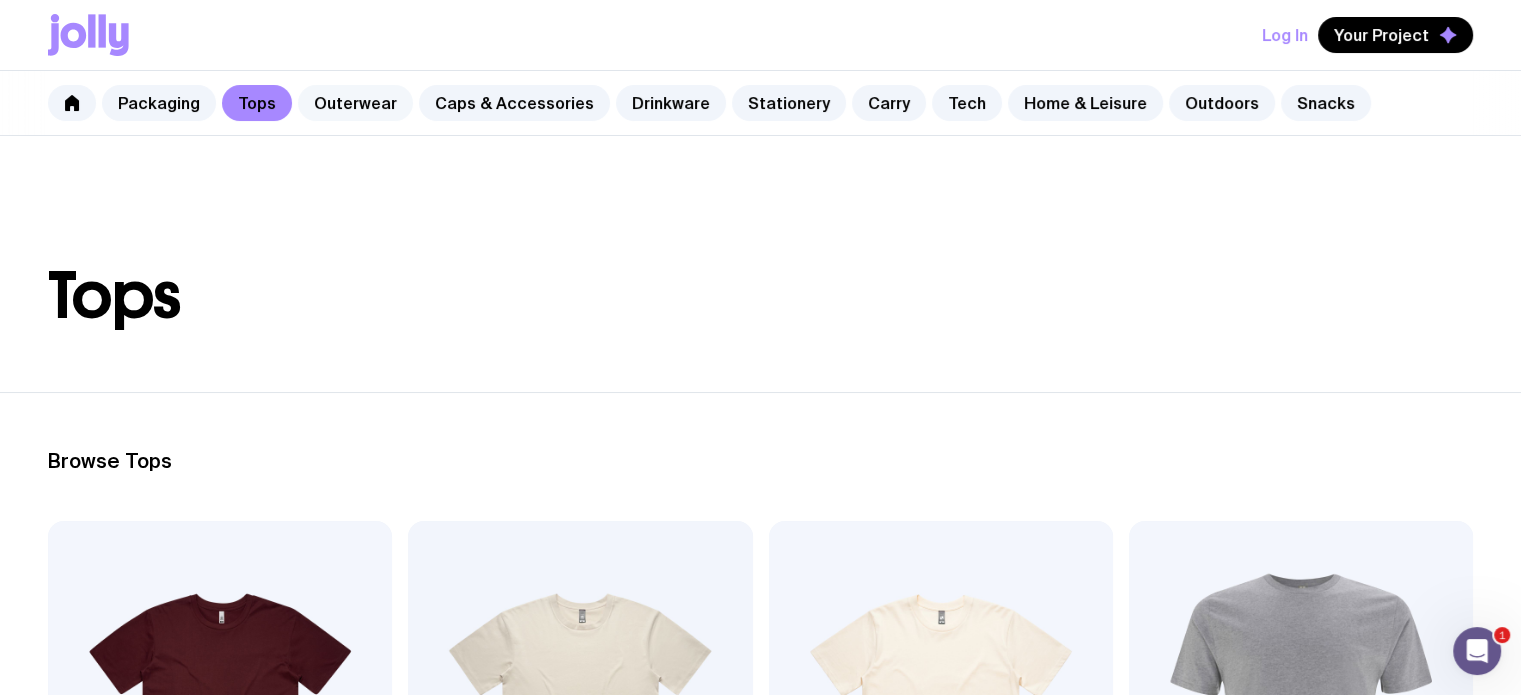 click on "Outerwear" 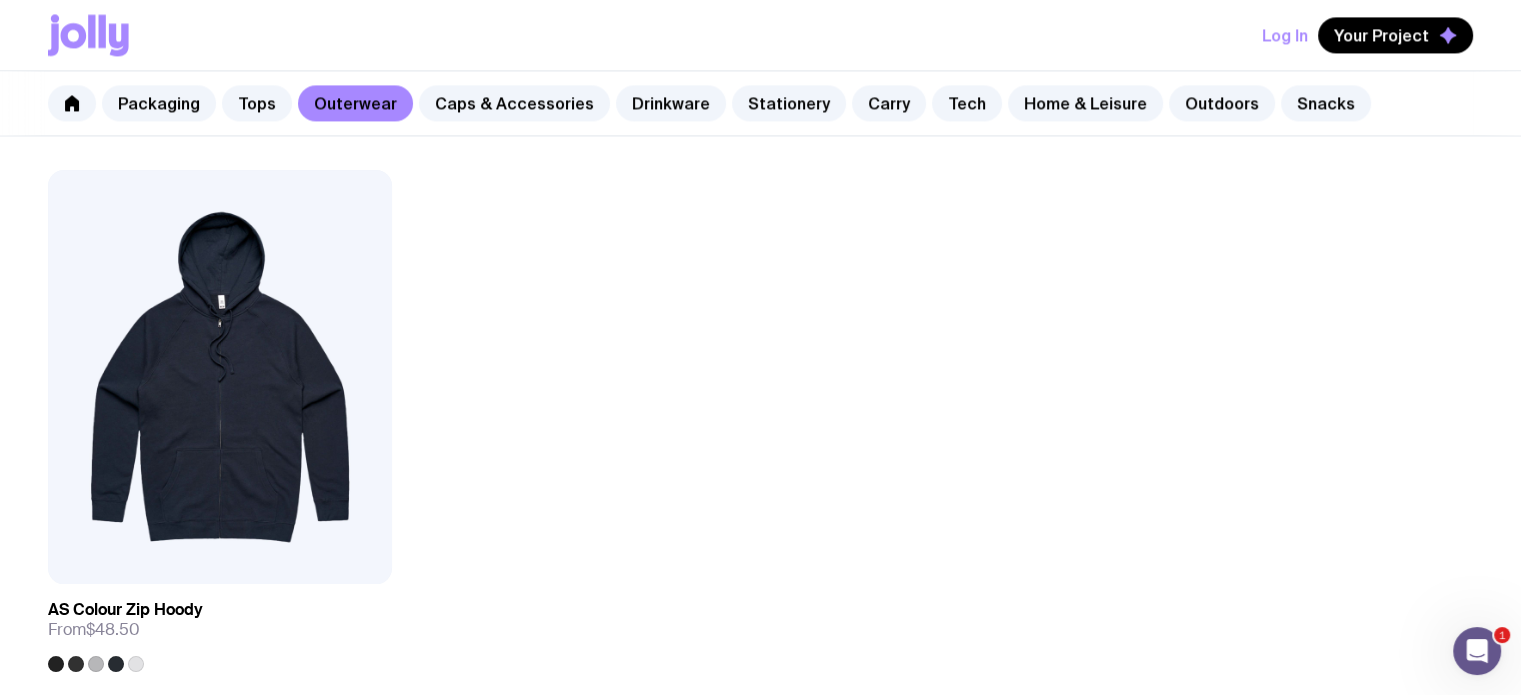 scroll, scrollTop: 3172, scrollLeft: 0, axis: vertical 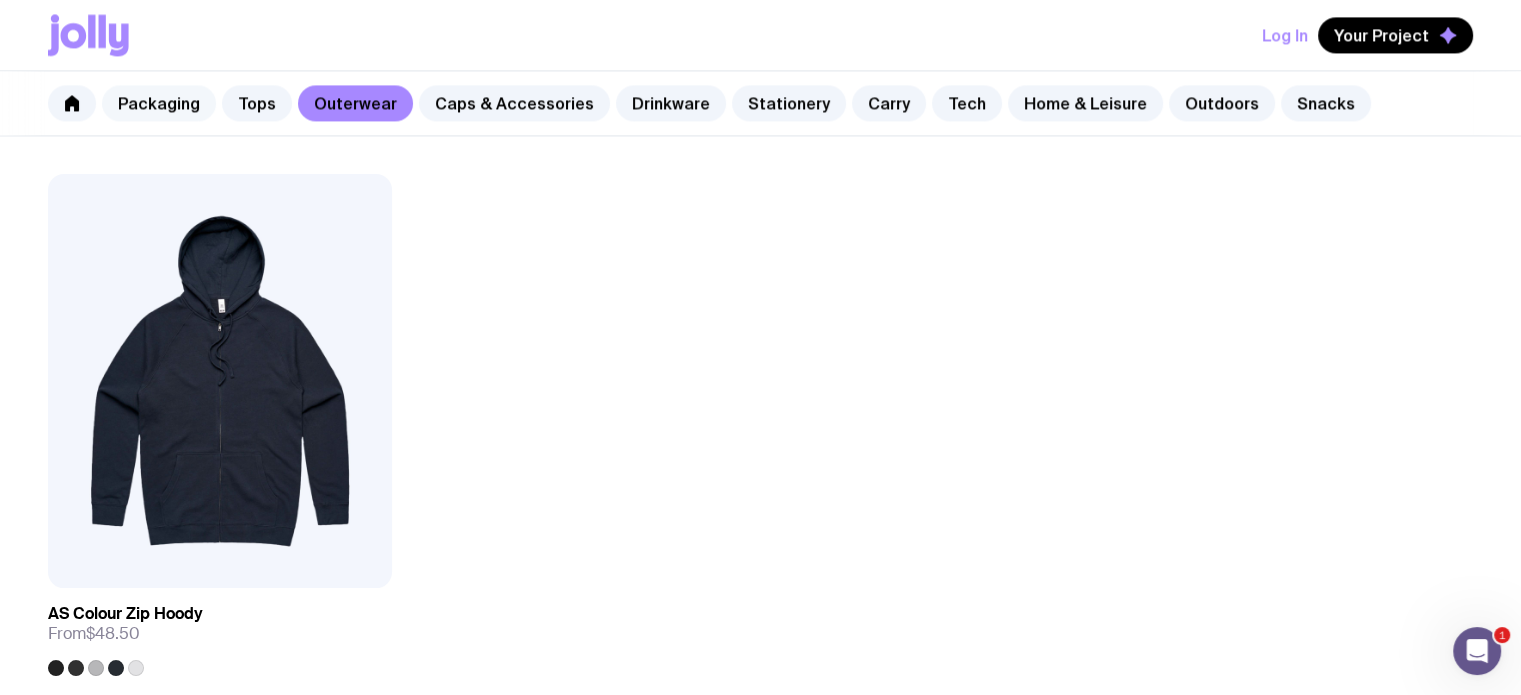 click on "Packaging" 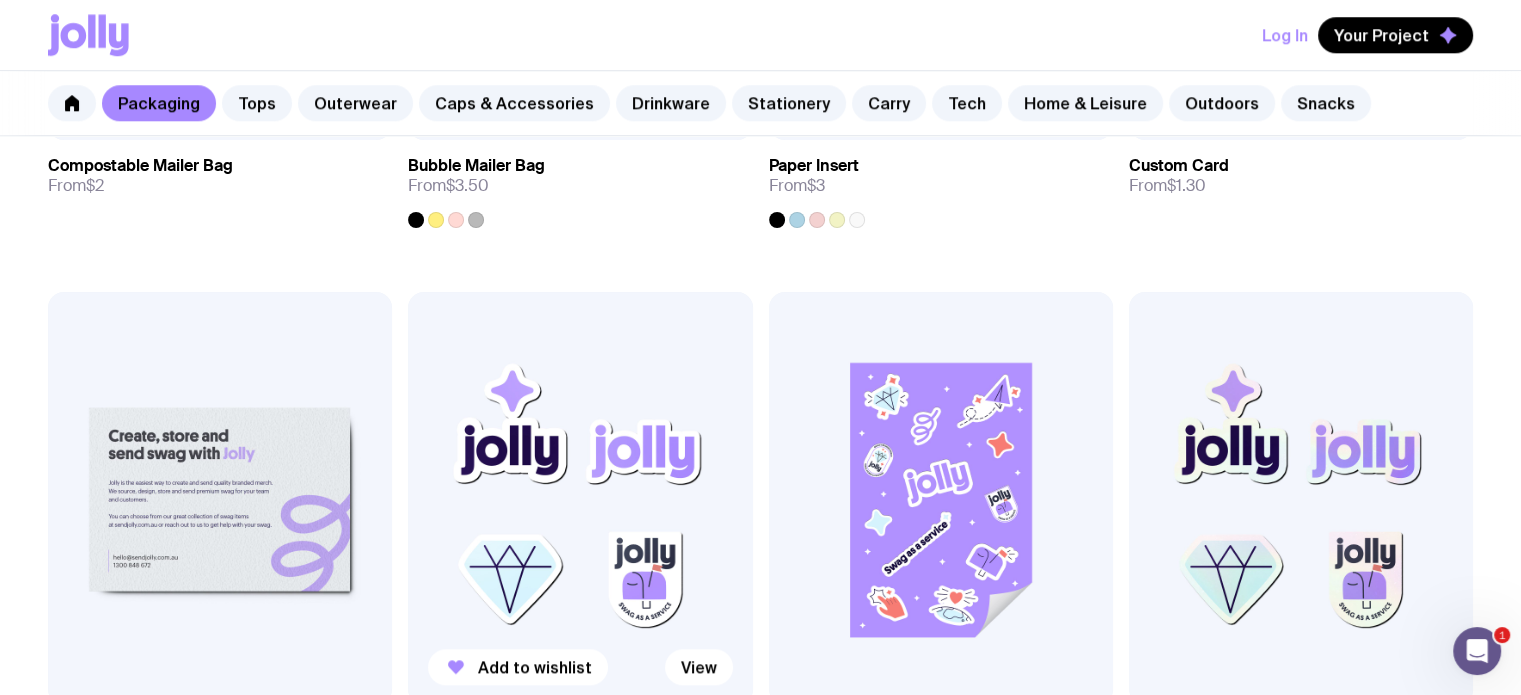 scroll, scrollTop: 1890, scrollLeft: 0, axis: vertical 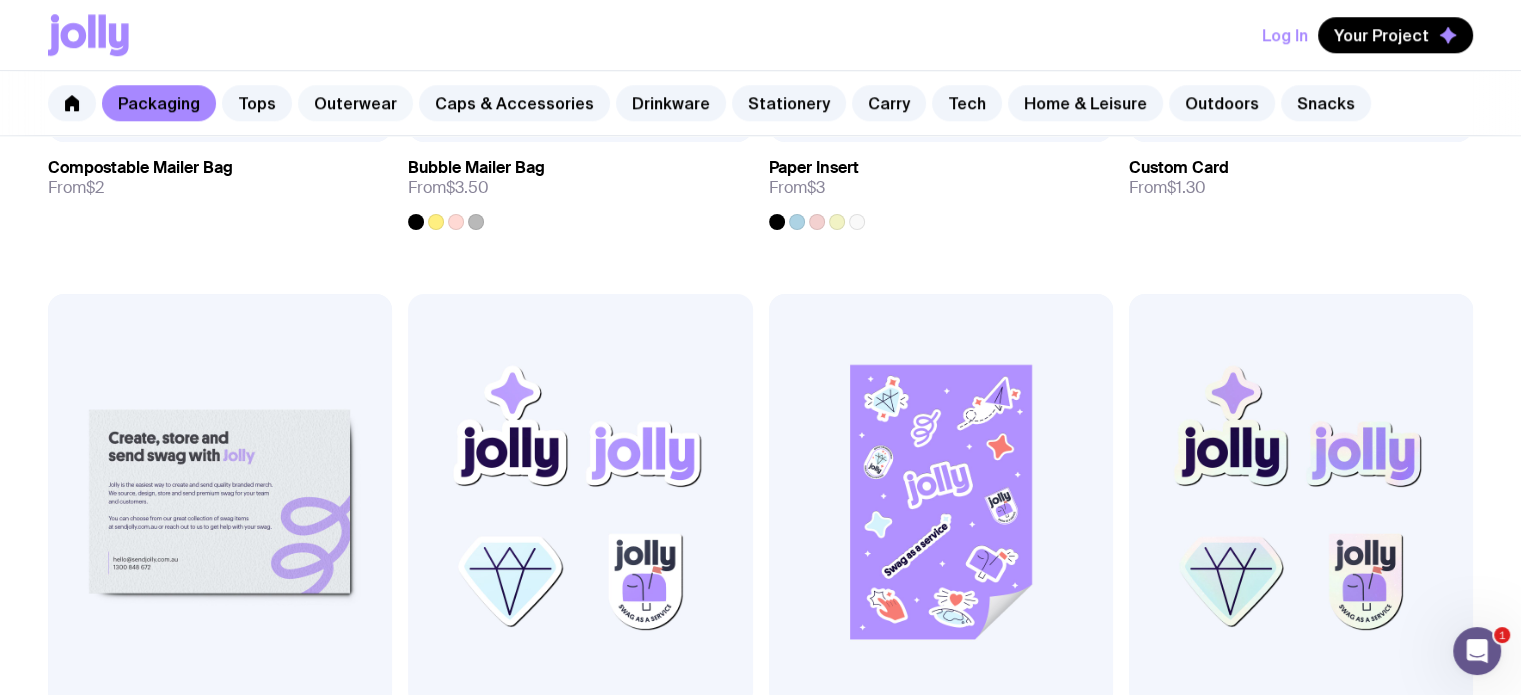 click on "Outerwear" 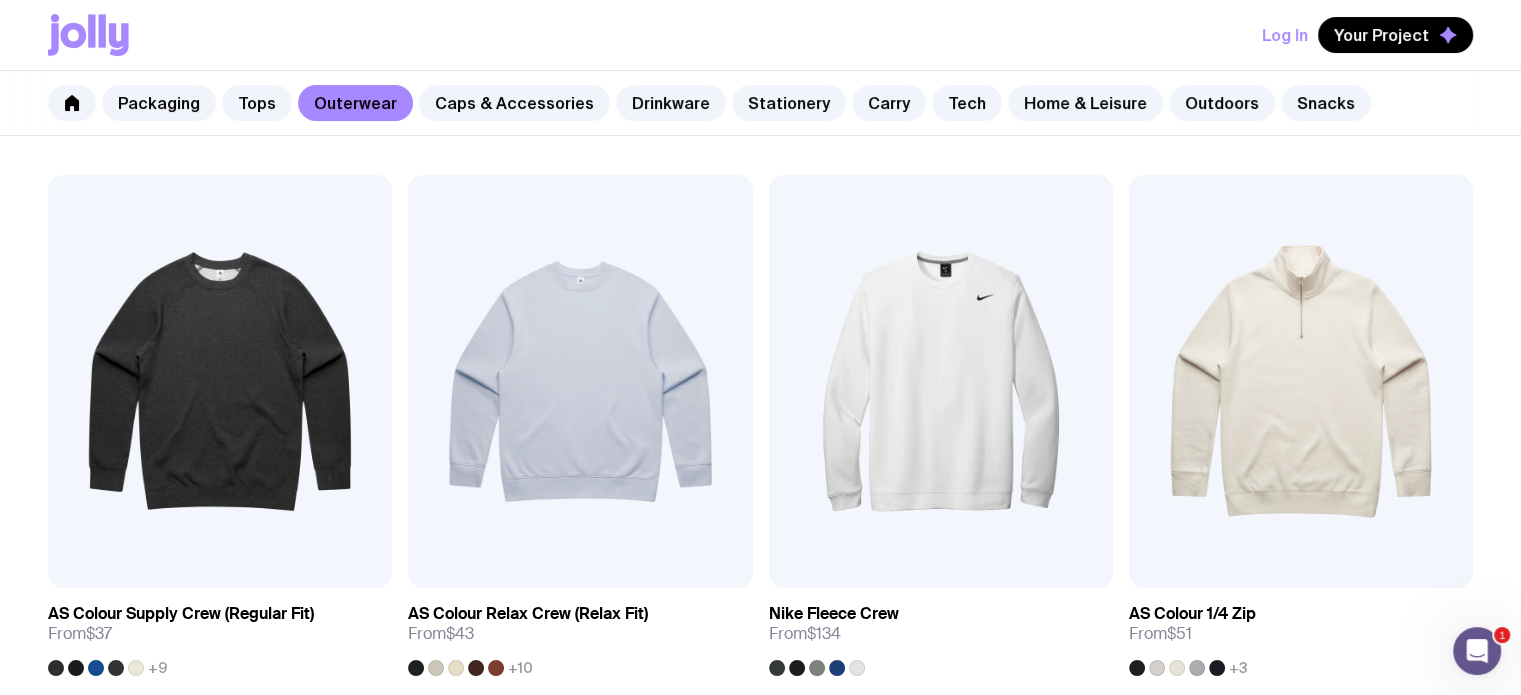 scroll, scrollTop: 347, scrollLeft: 0, axis: vertical 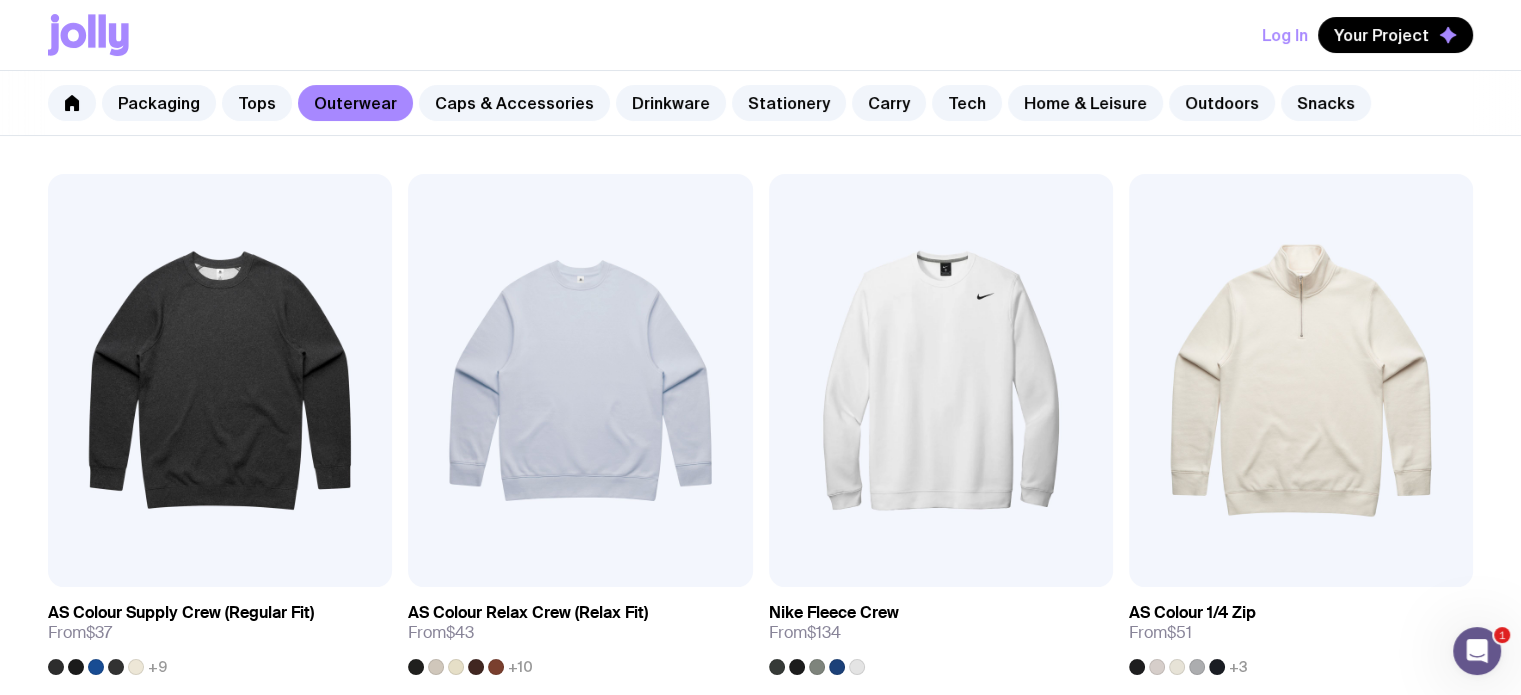 drag, startPoint x: 970, startPoint y: 368, endPoint x: 802, endPoint y: 128, distance: 292.95734 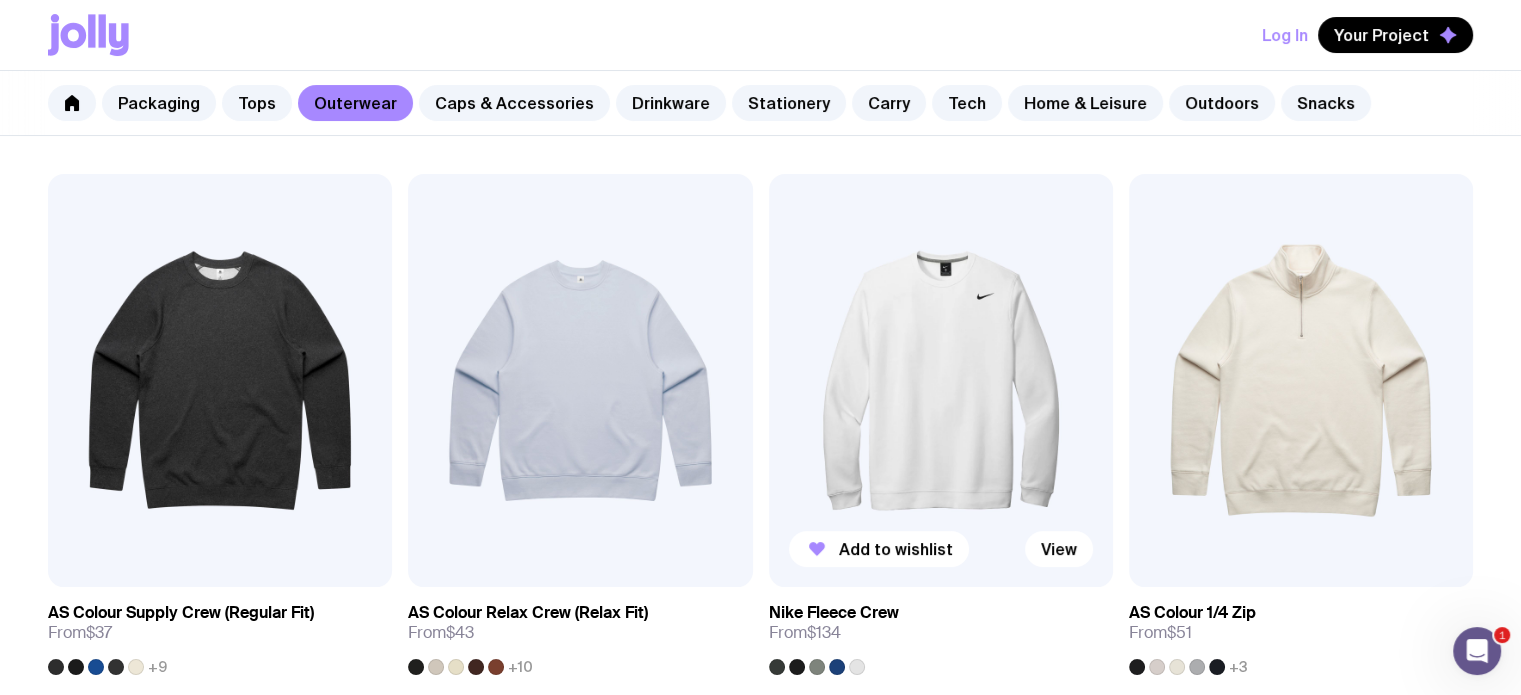 click at bounding box center [941, 380] 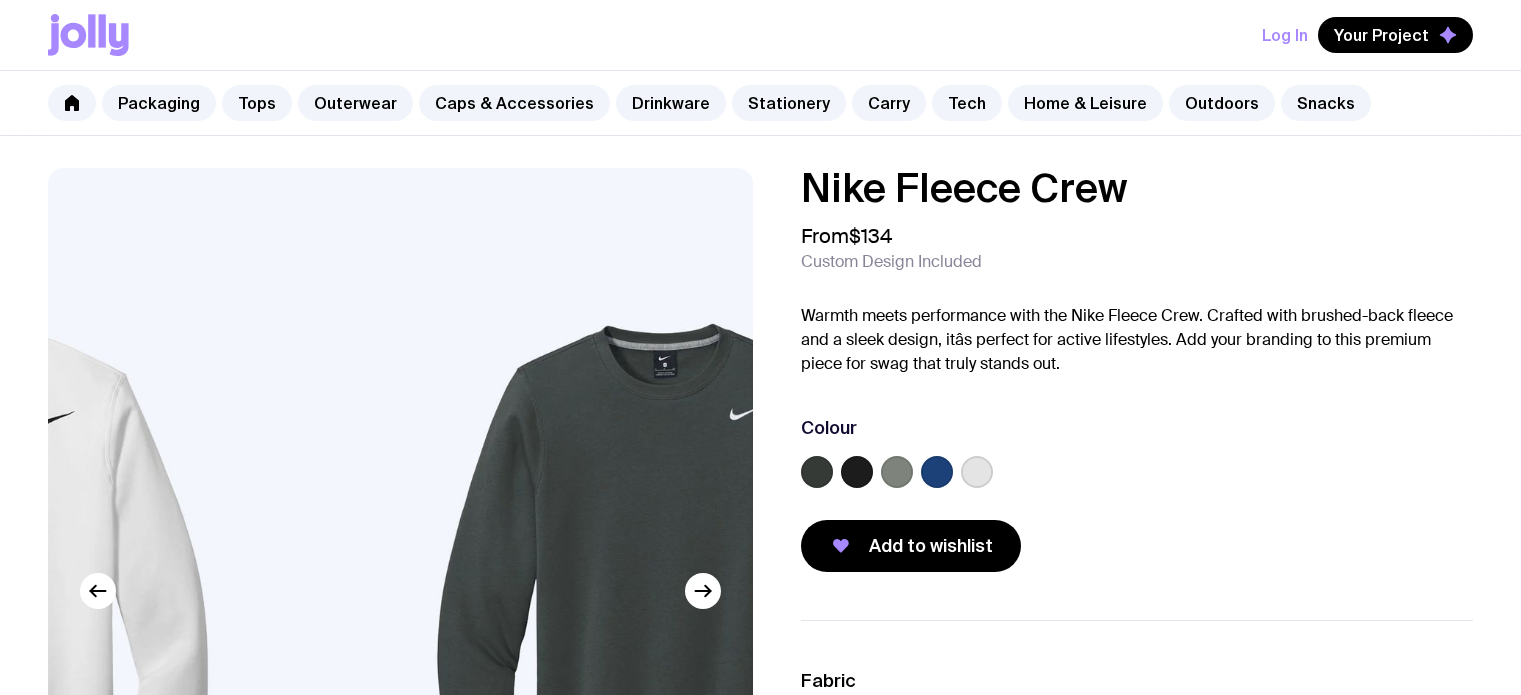 scroll, scrollTop: 190, scrollLeft: 0, axis: vertical 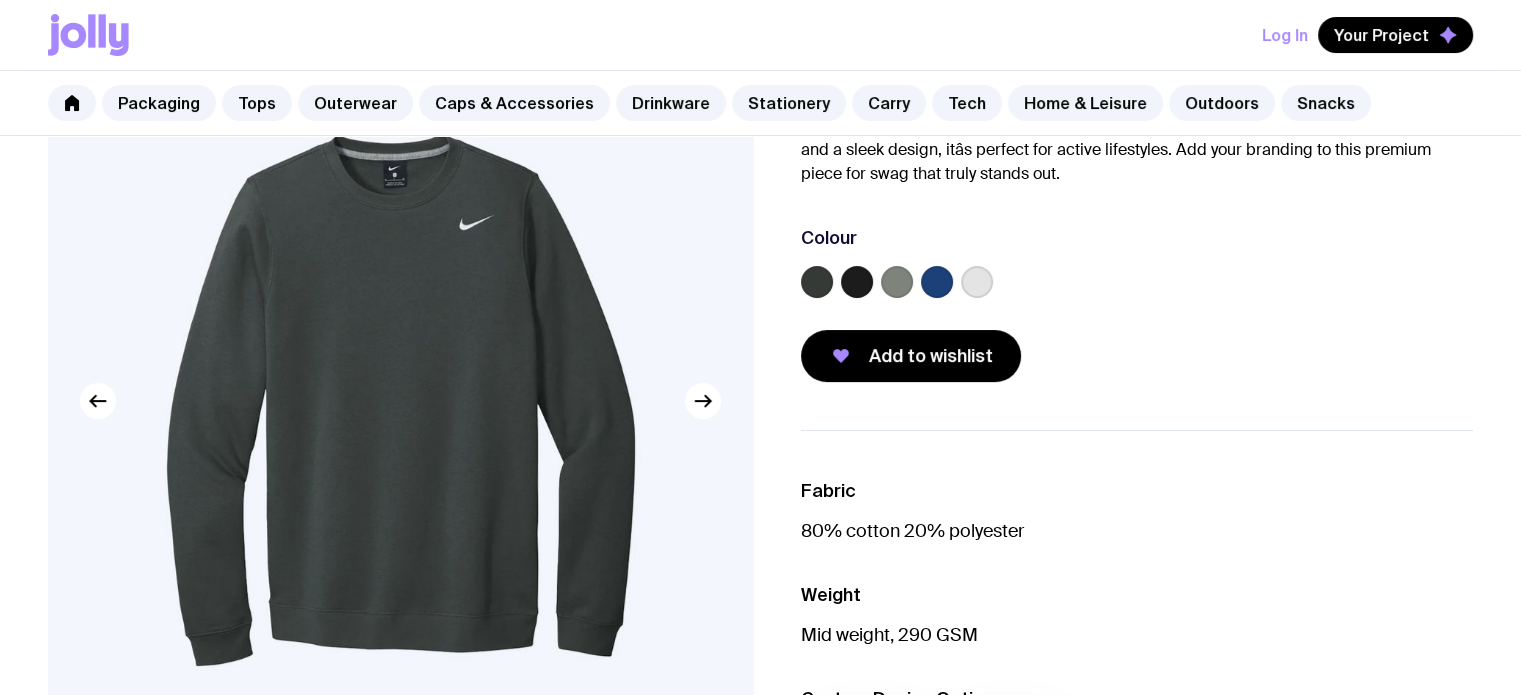 click 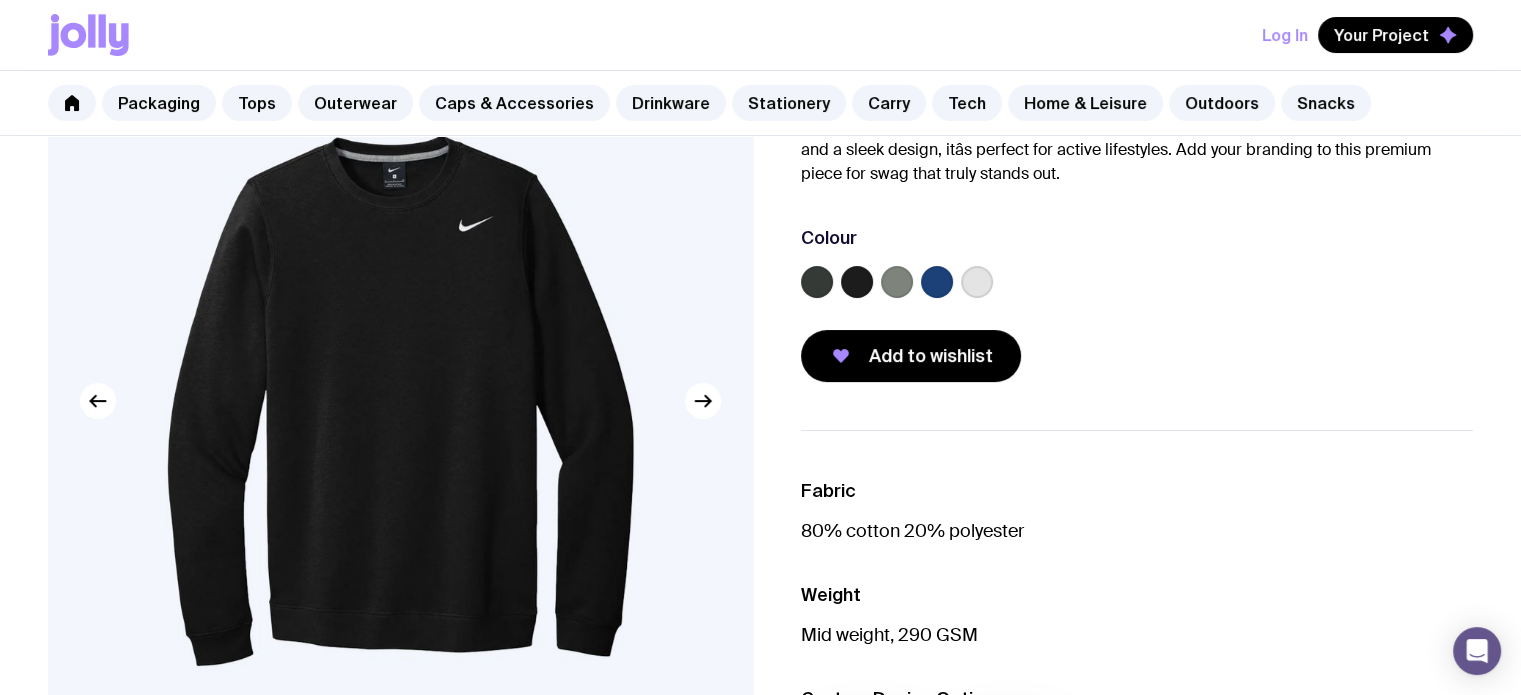 click 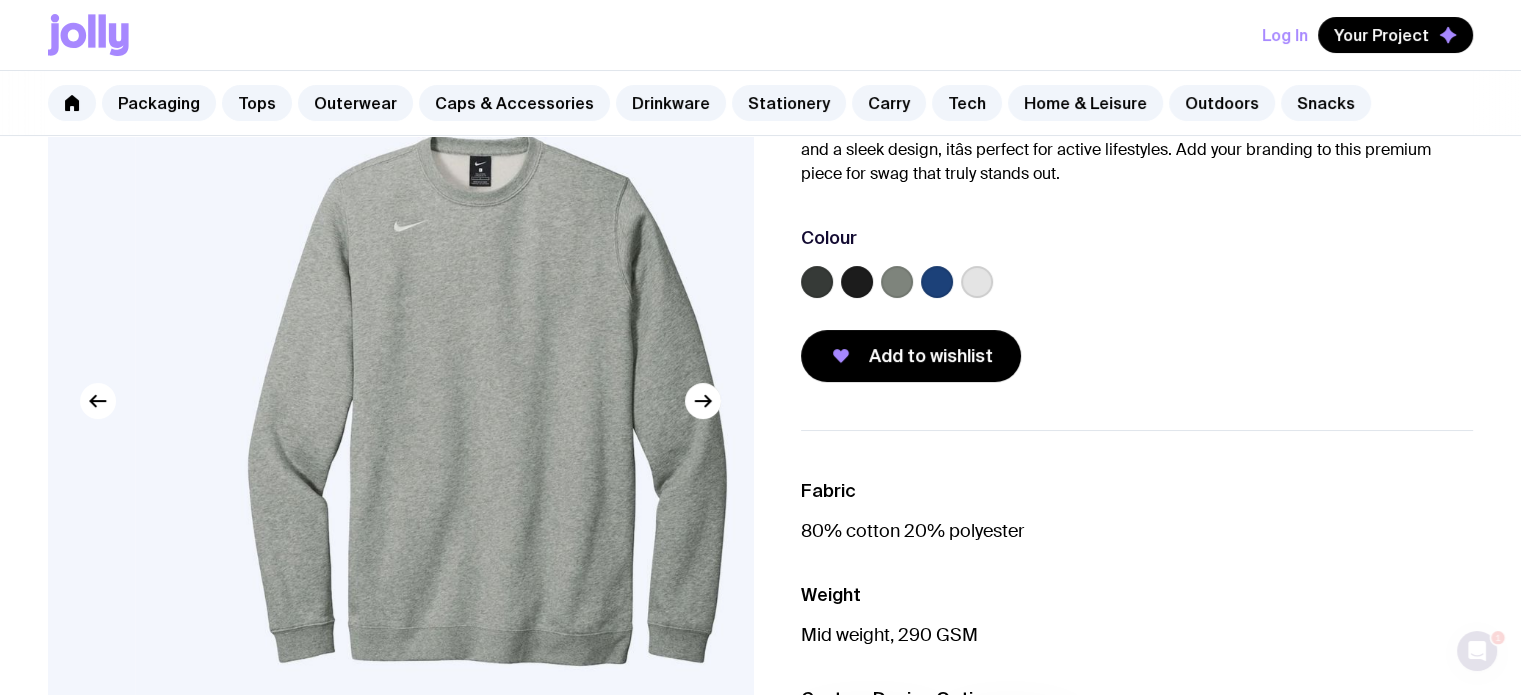 scroll, scrollTop: 0, scrollLeft: 0, axis: both 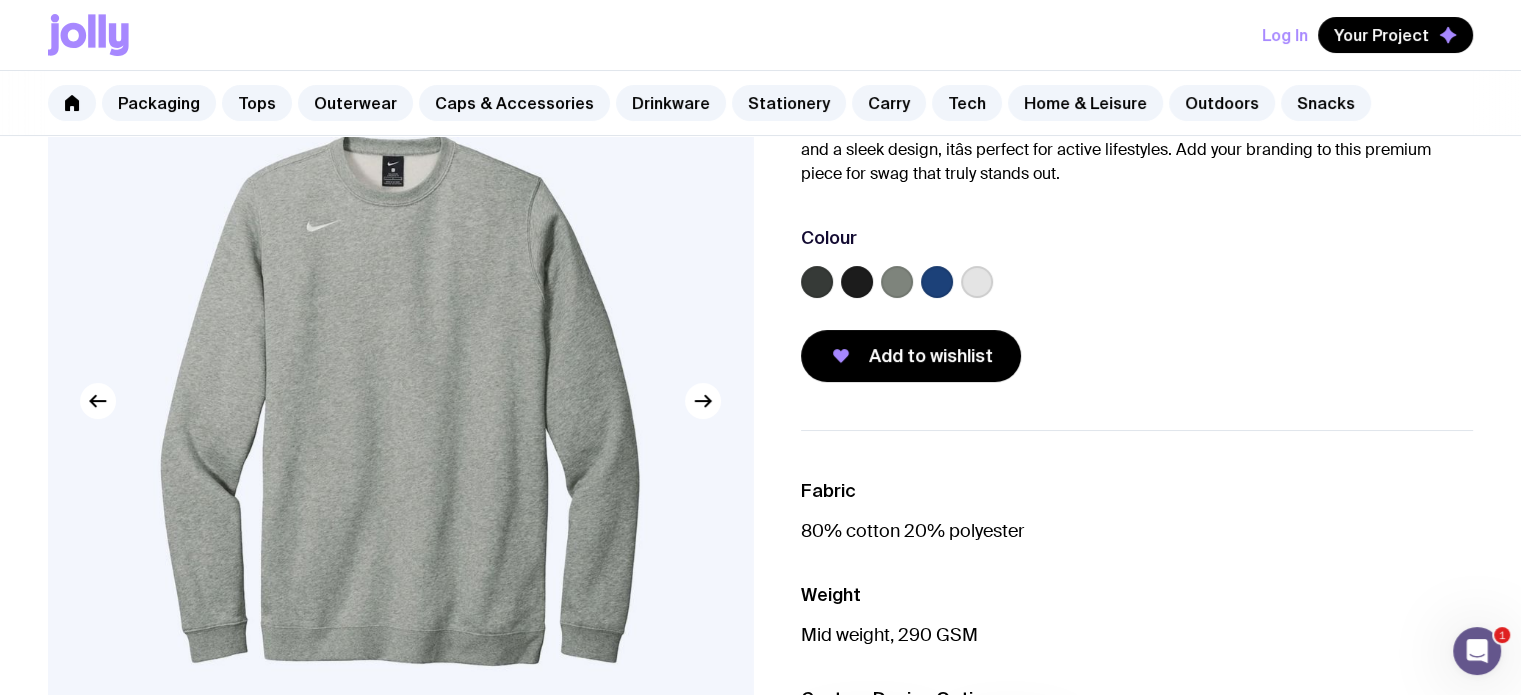 click 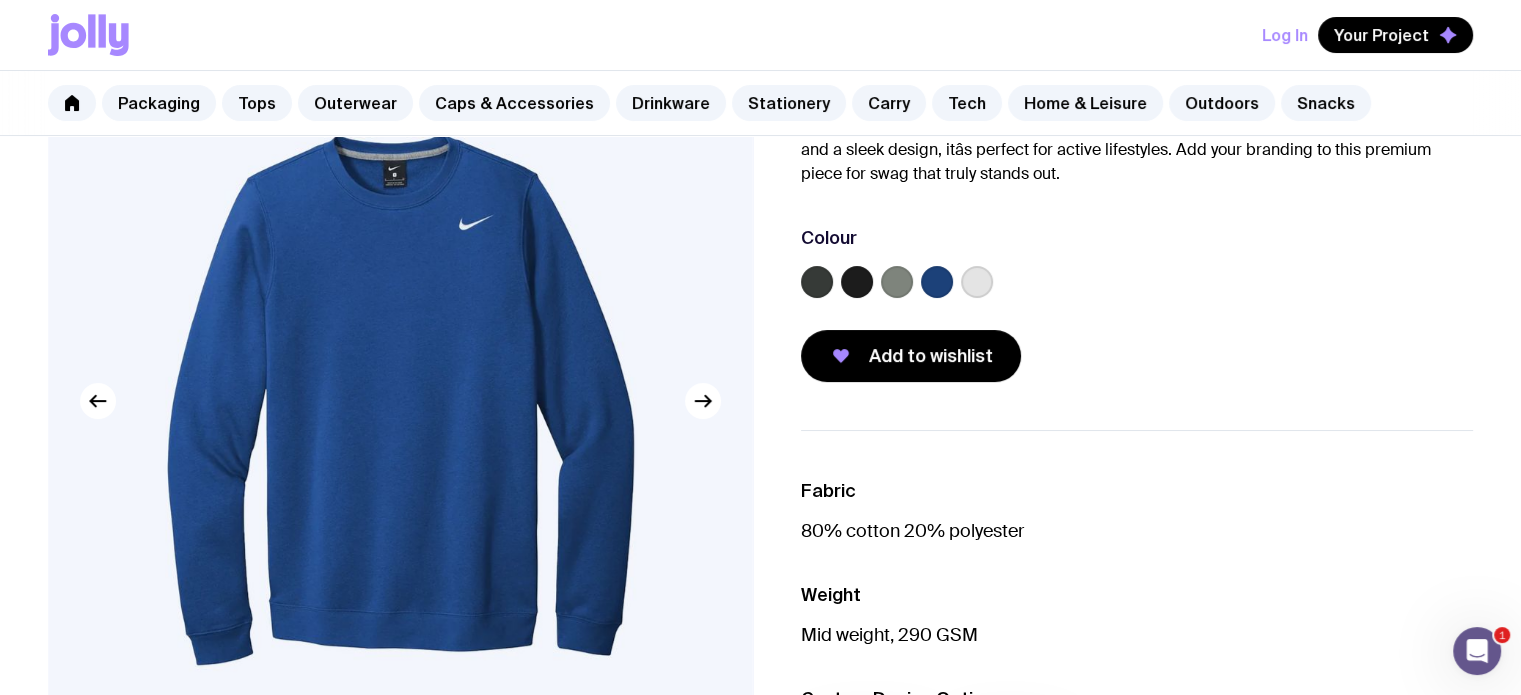 click 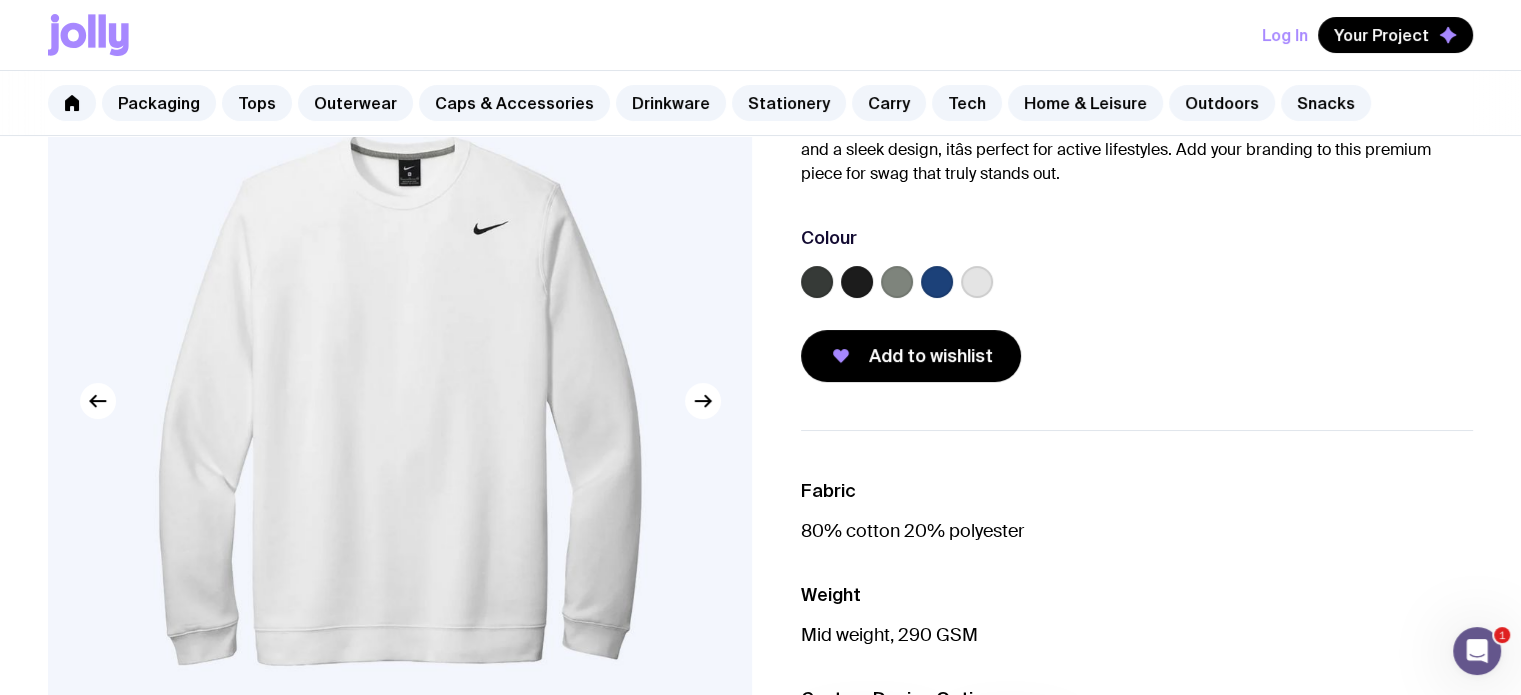 click 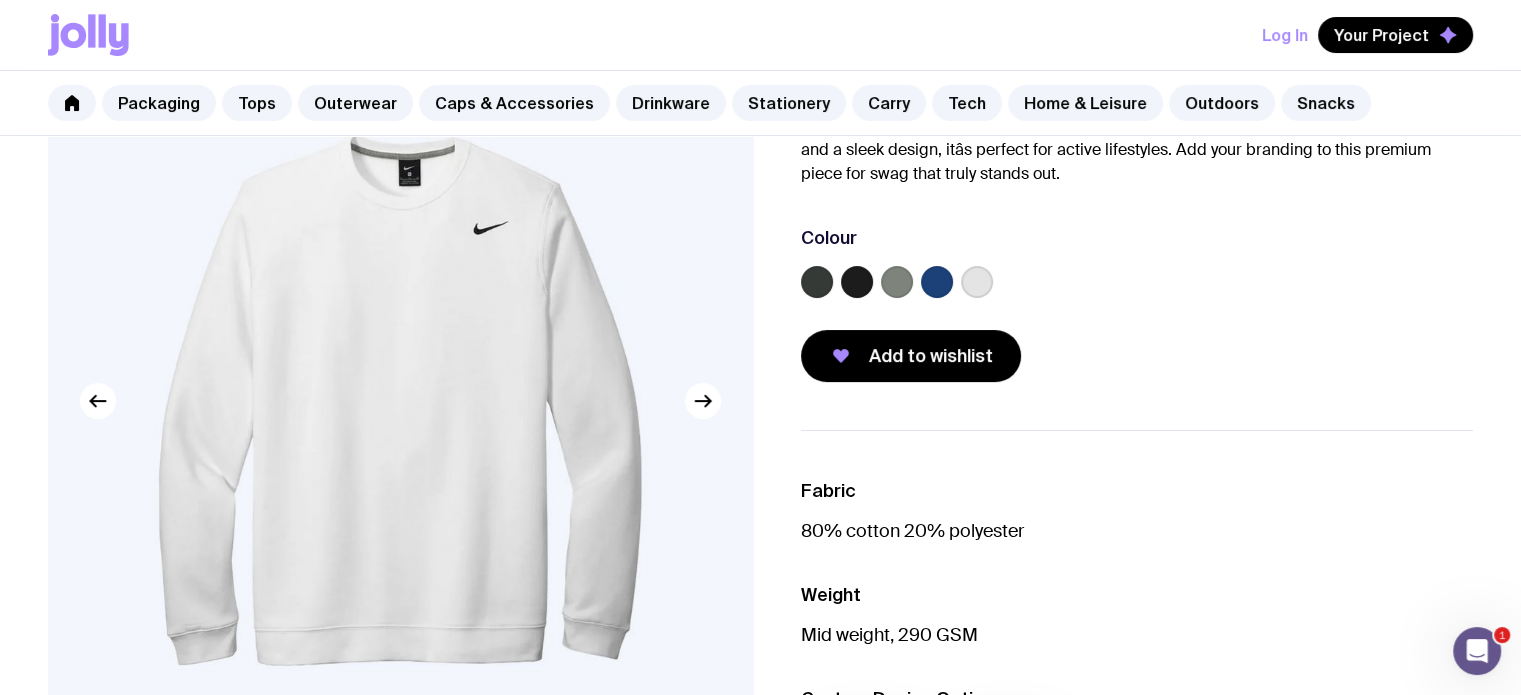 type 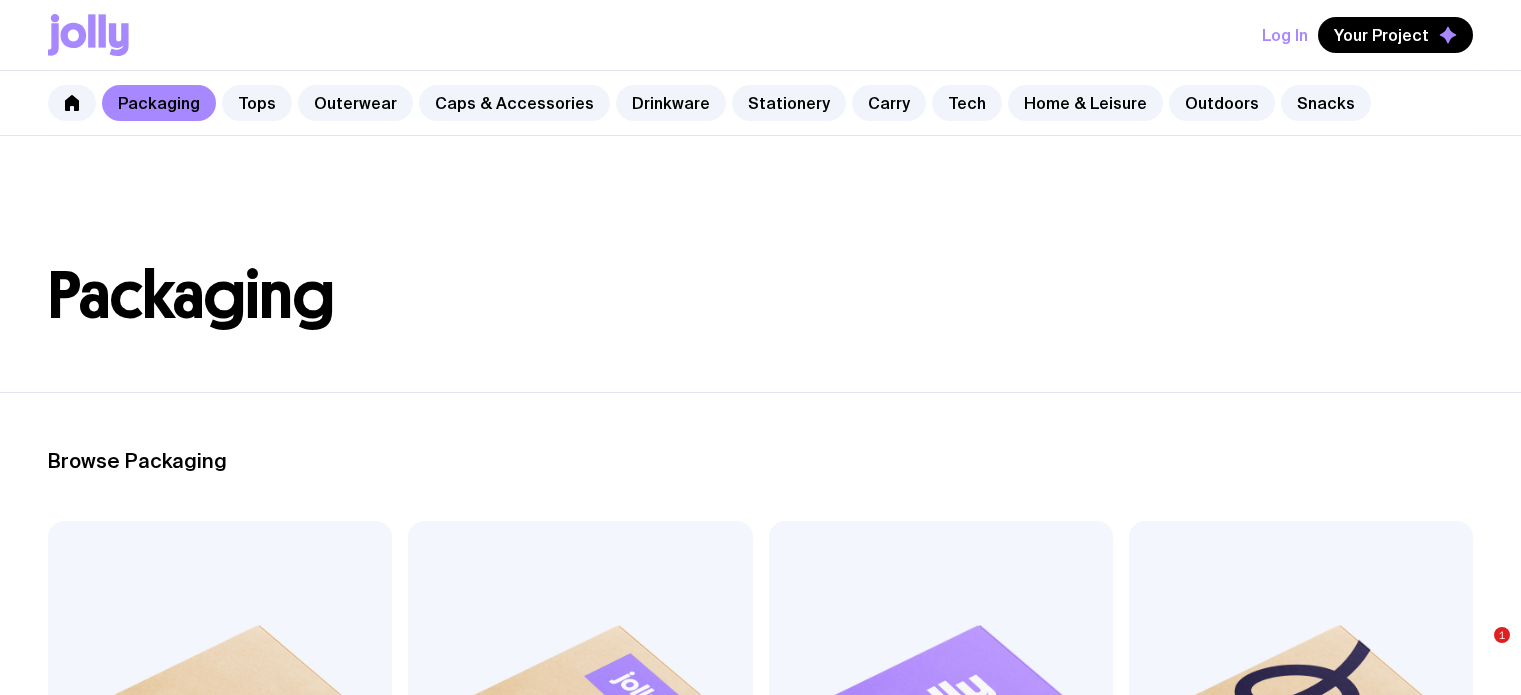 scroll, scrollTop: 460, scrollLeft: 0, axis: vertical 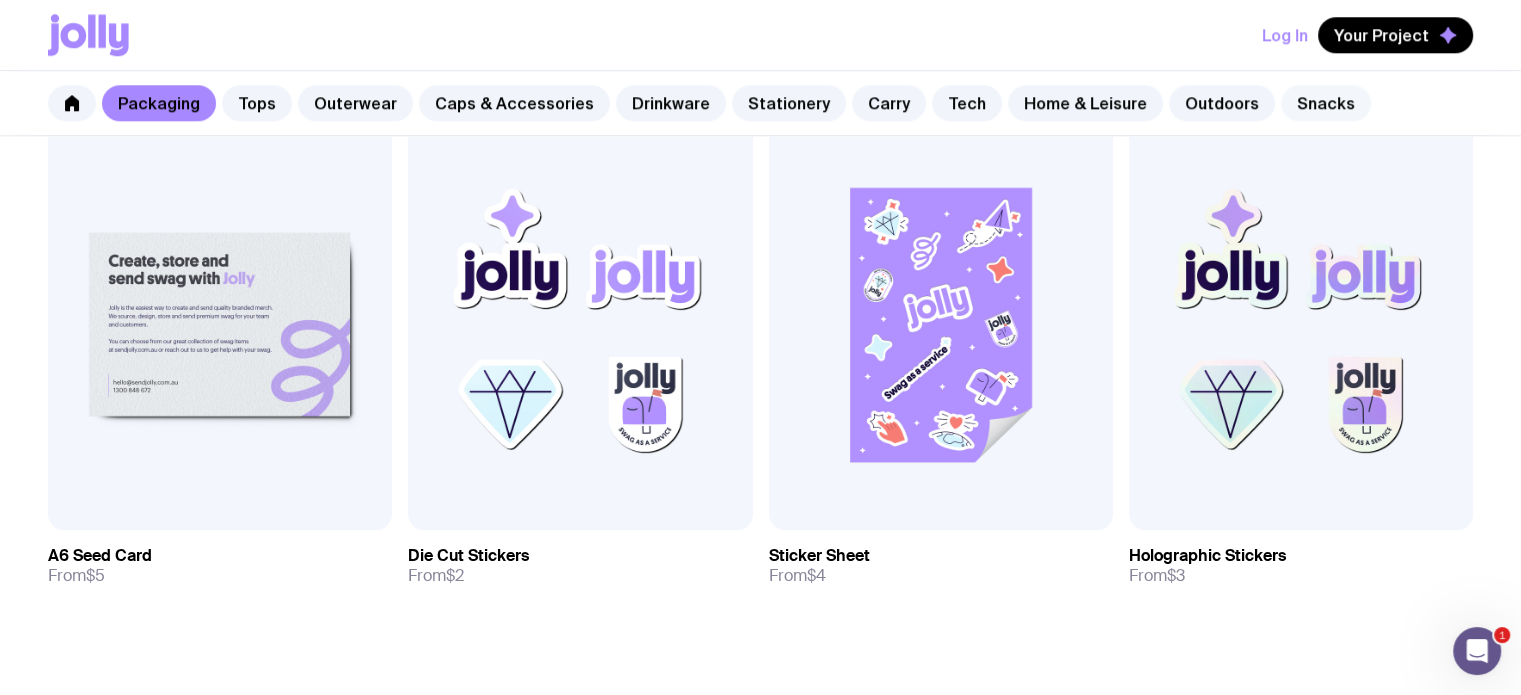 click on "Snacks" at bounding box center (1326, 103) 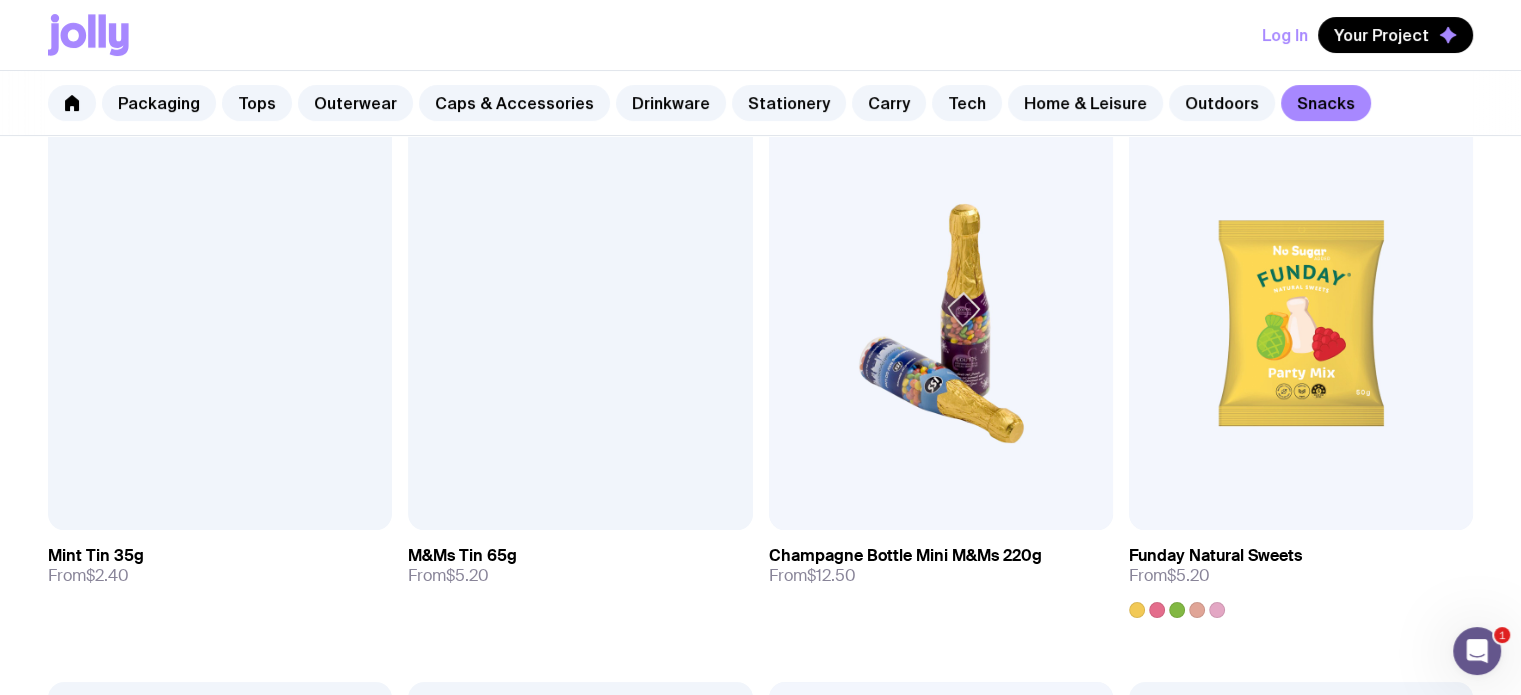 scroll, scrollTop: 404, scrollLeft: 0, axis: vertical 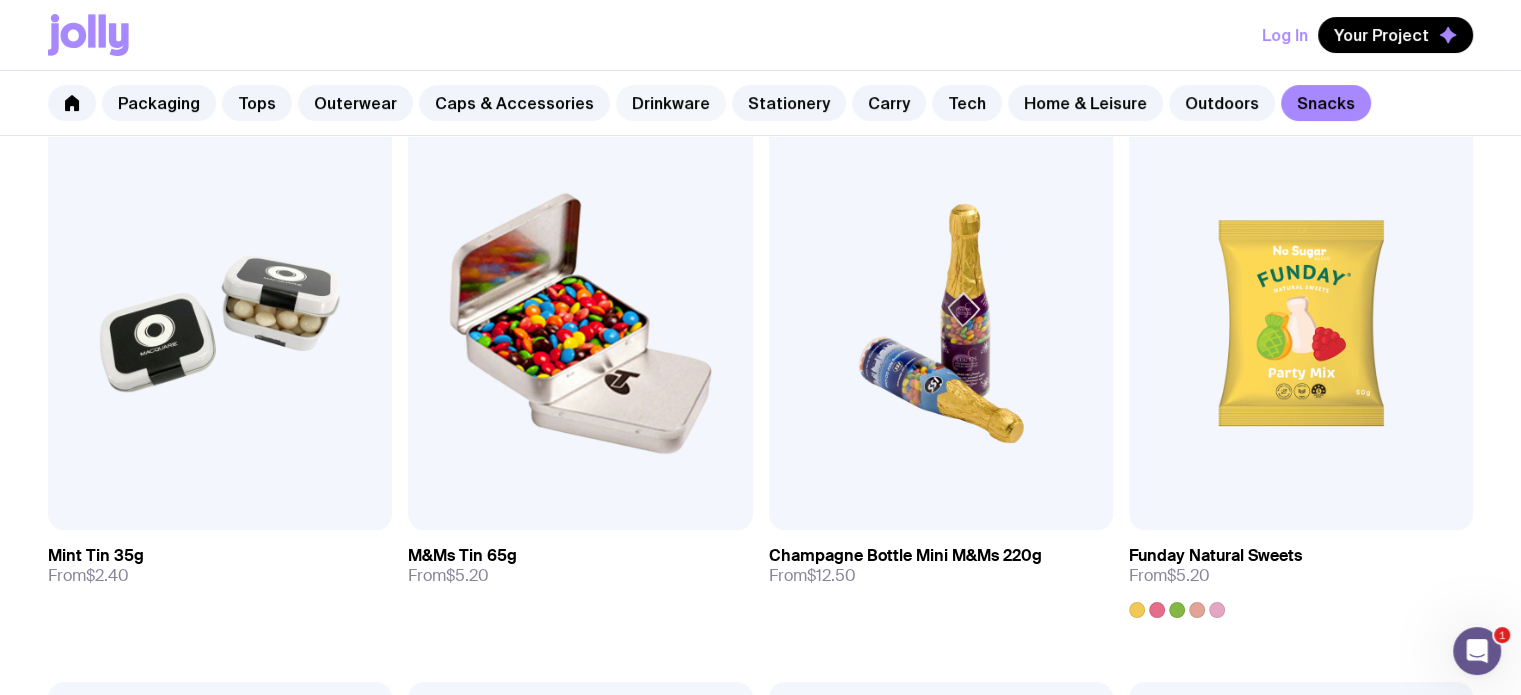 click on "Drinkware" at bounding box center [671, 103] 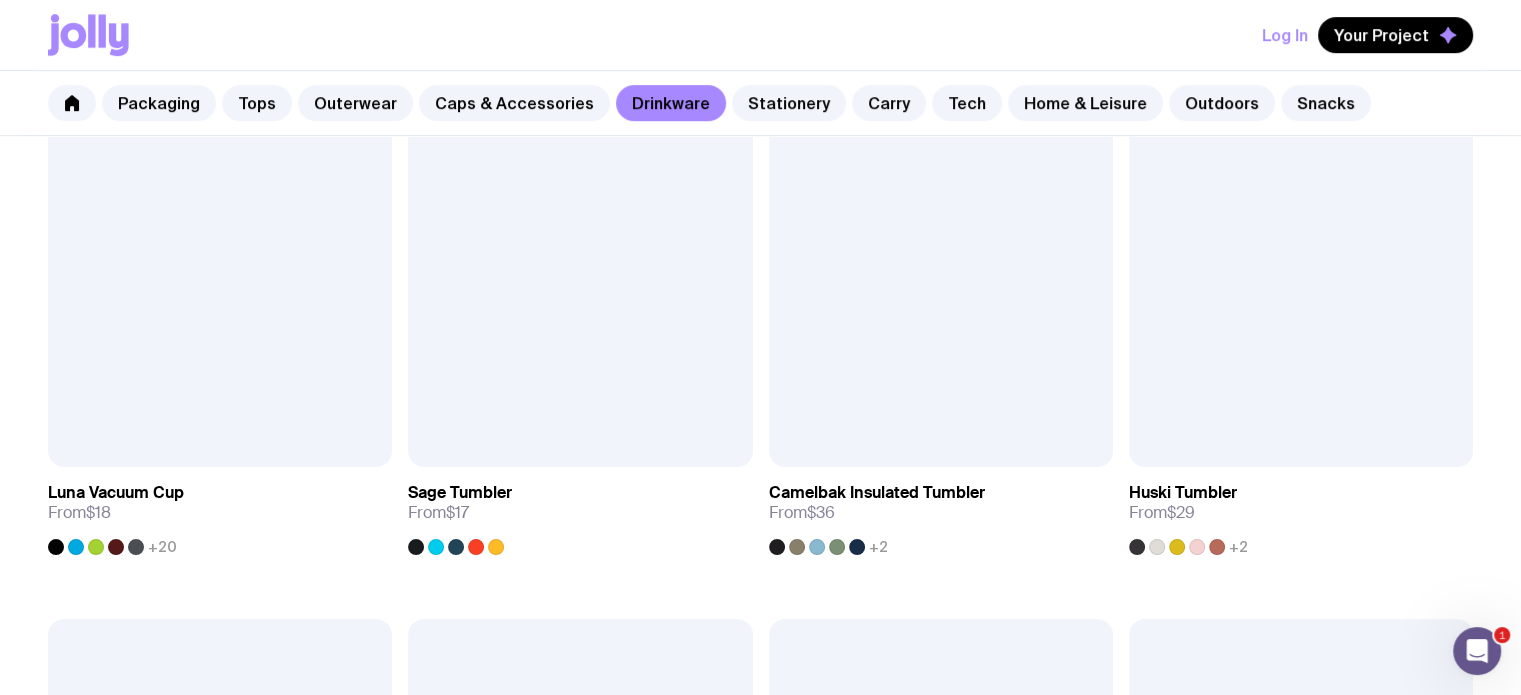scroll, scrollTop: 1032, scrollLeft: 0, axis: vertical 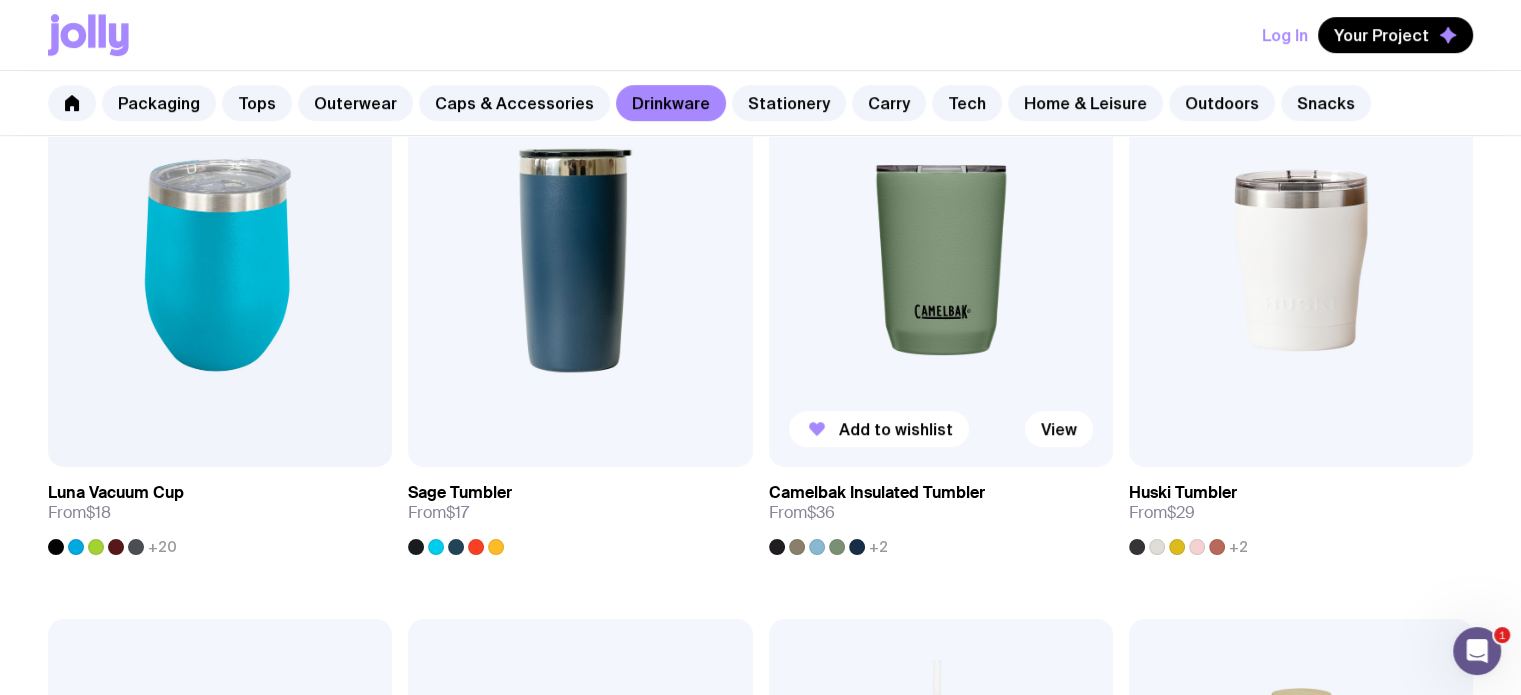 click at bounding box center (941, 260) 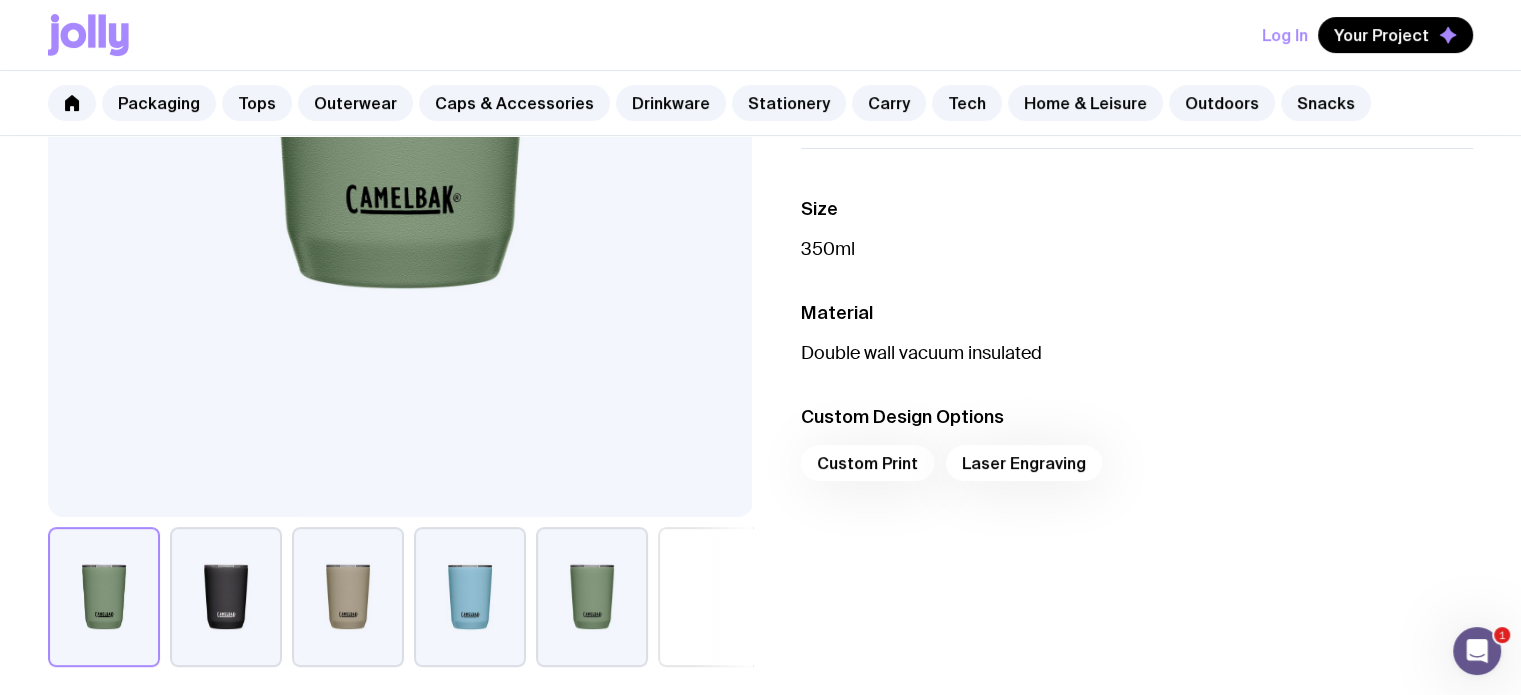 scroll, scrollTop: 516, scrollLeft: 0, axis: vertical 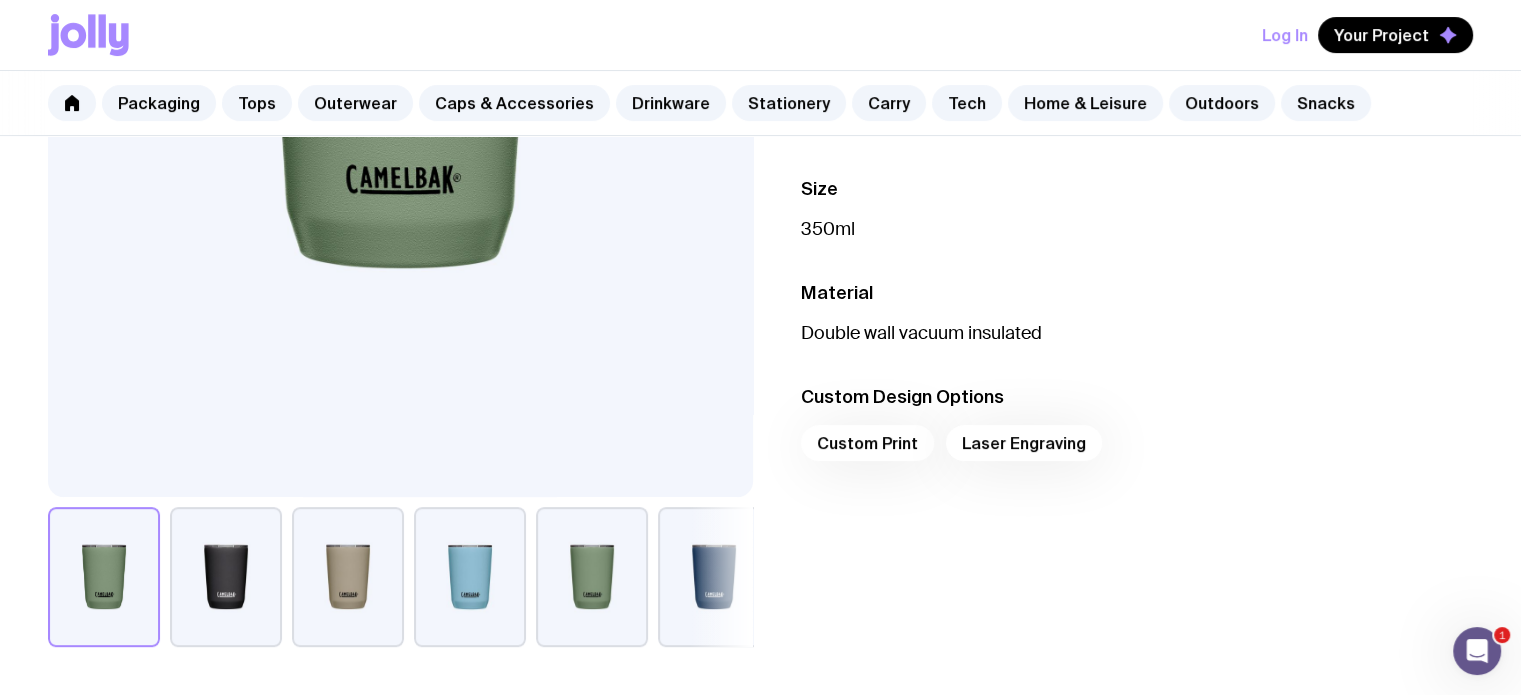 click on "Custom Print Laser Engraving" at bounding box center [1137, 449] 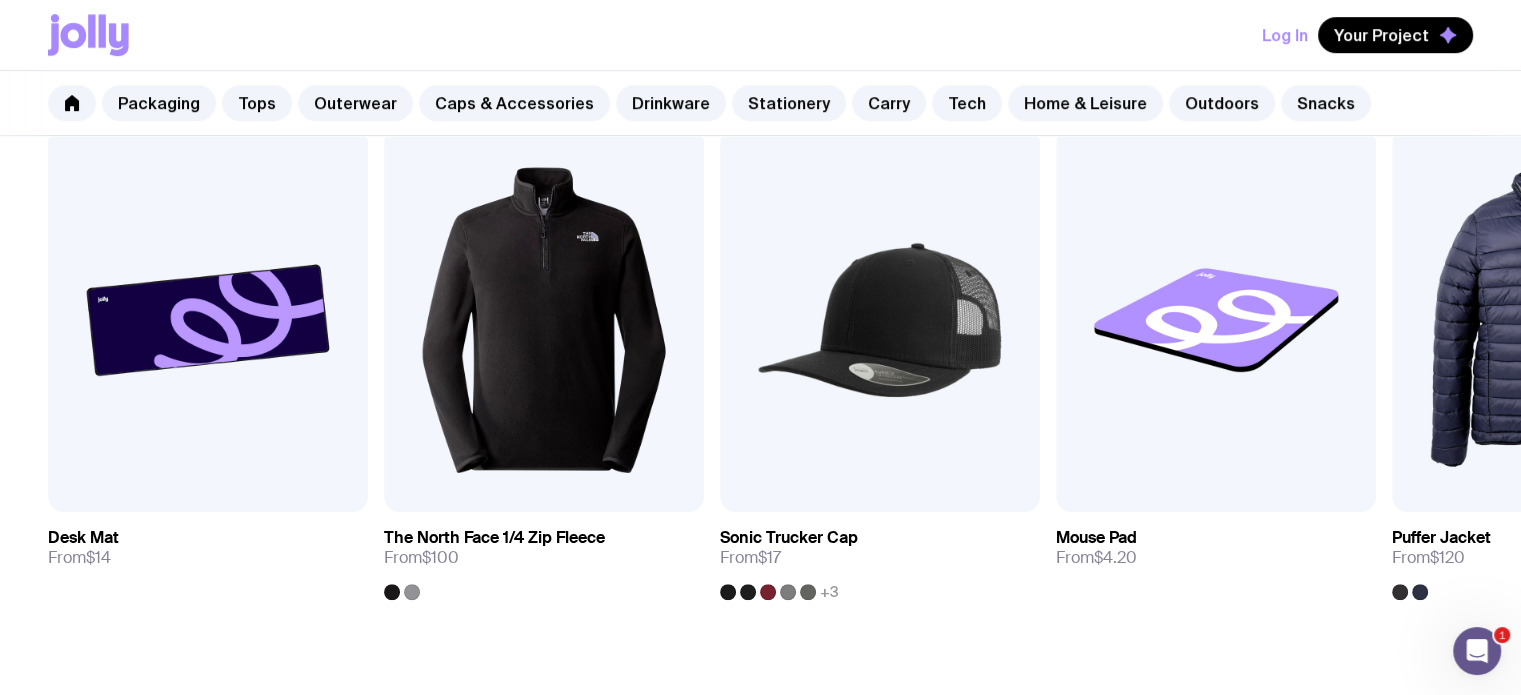scroll, scrollTop: 1231, scrollLeft: 0, axis: vertical 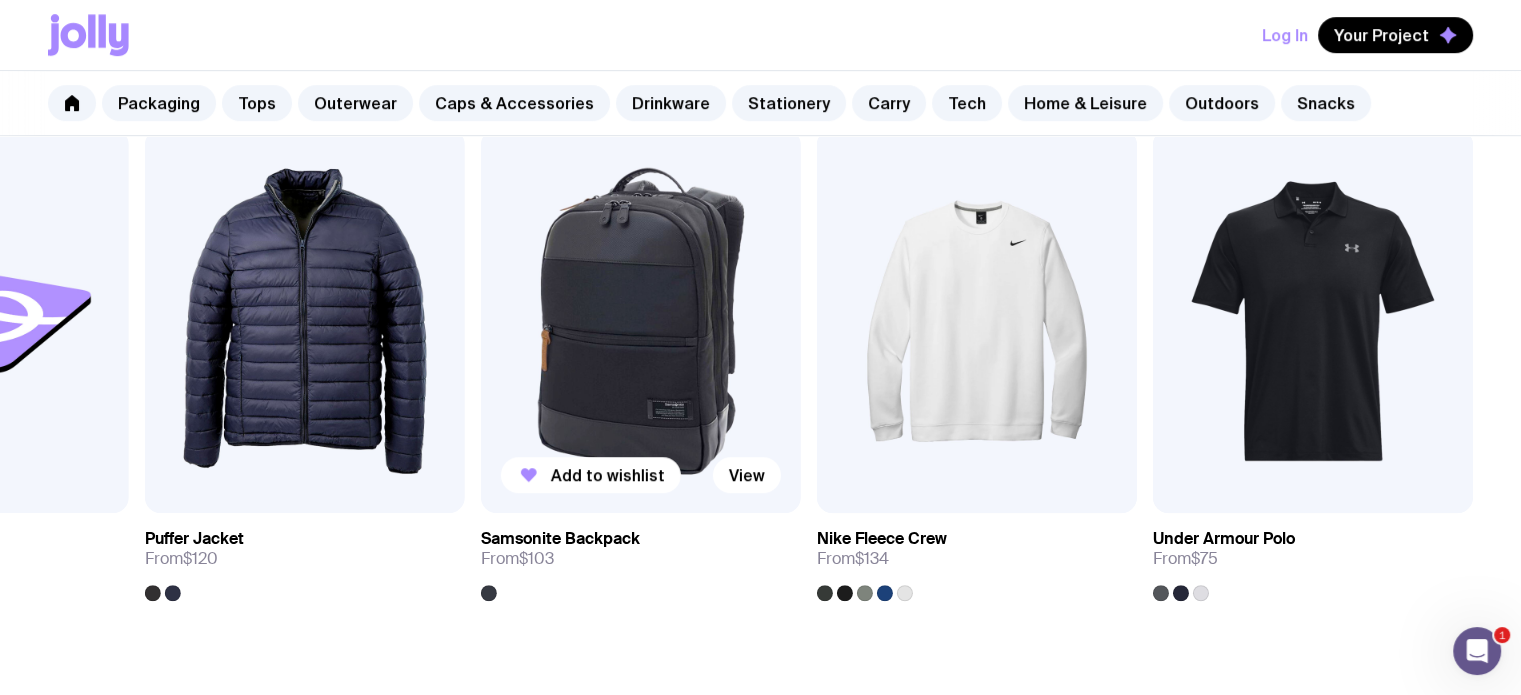 click at bounding box center [641, 321] 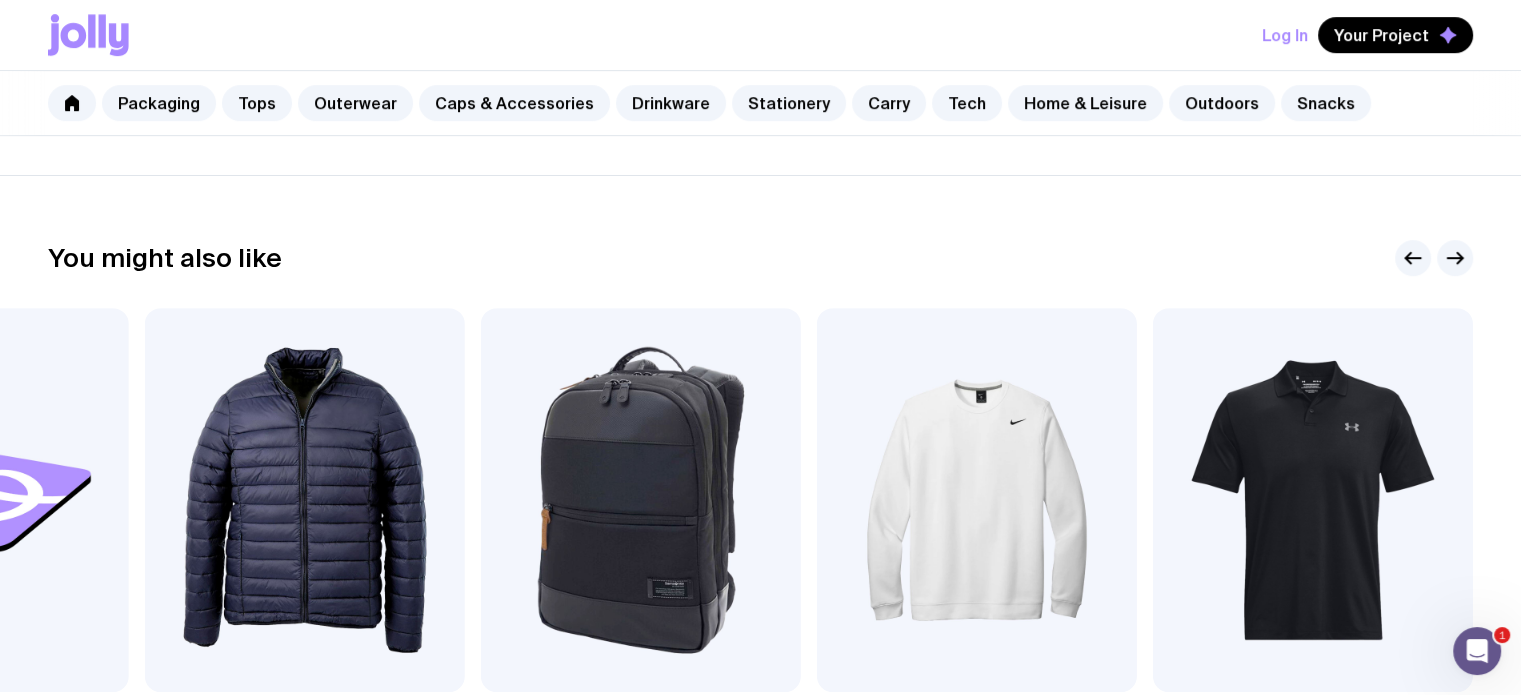 scroll, scrollTop: 1152, scrollLeft: 0, axis: vertical 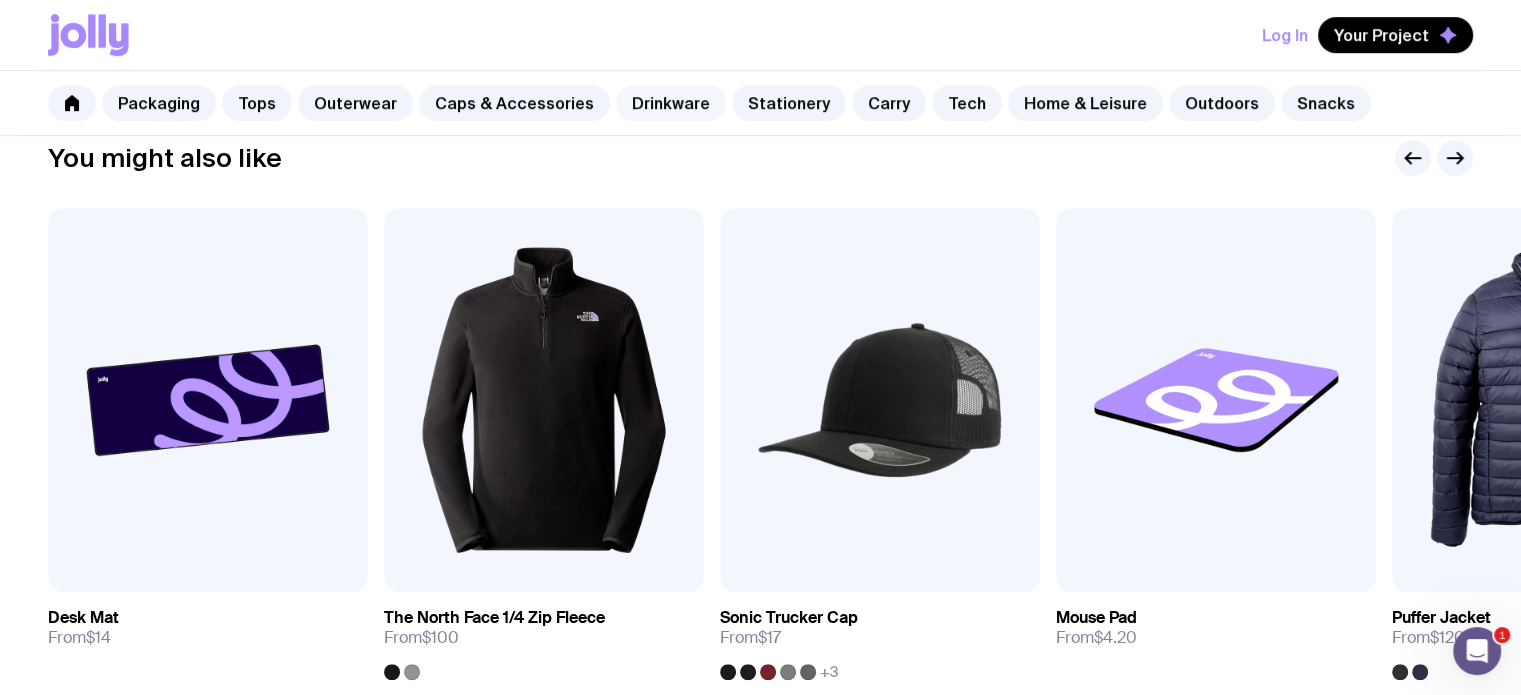 click on "Drinkware" at bounding box center [671, 103] 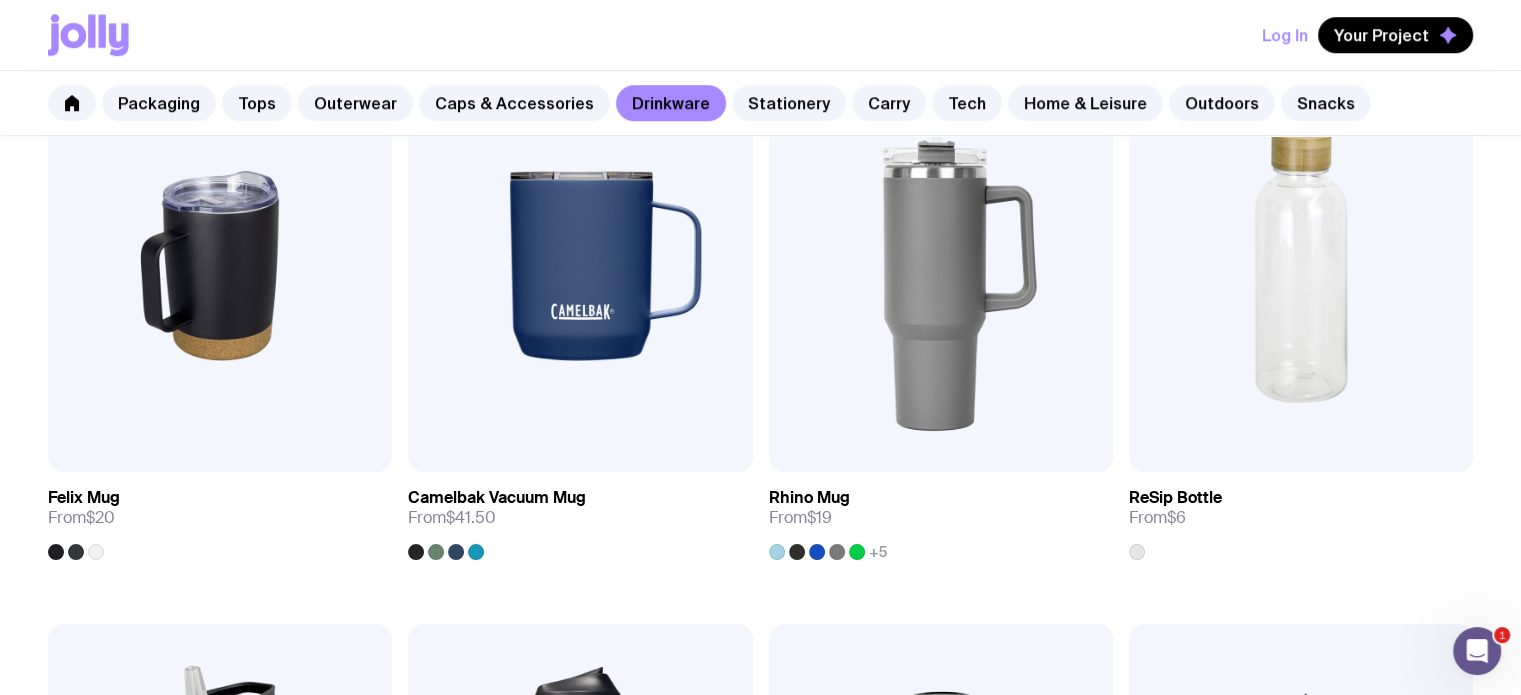 scroll, scrollTop: 1600, scrollLeft: 0, axis: vertical 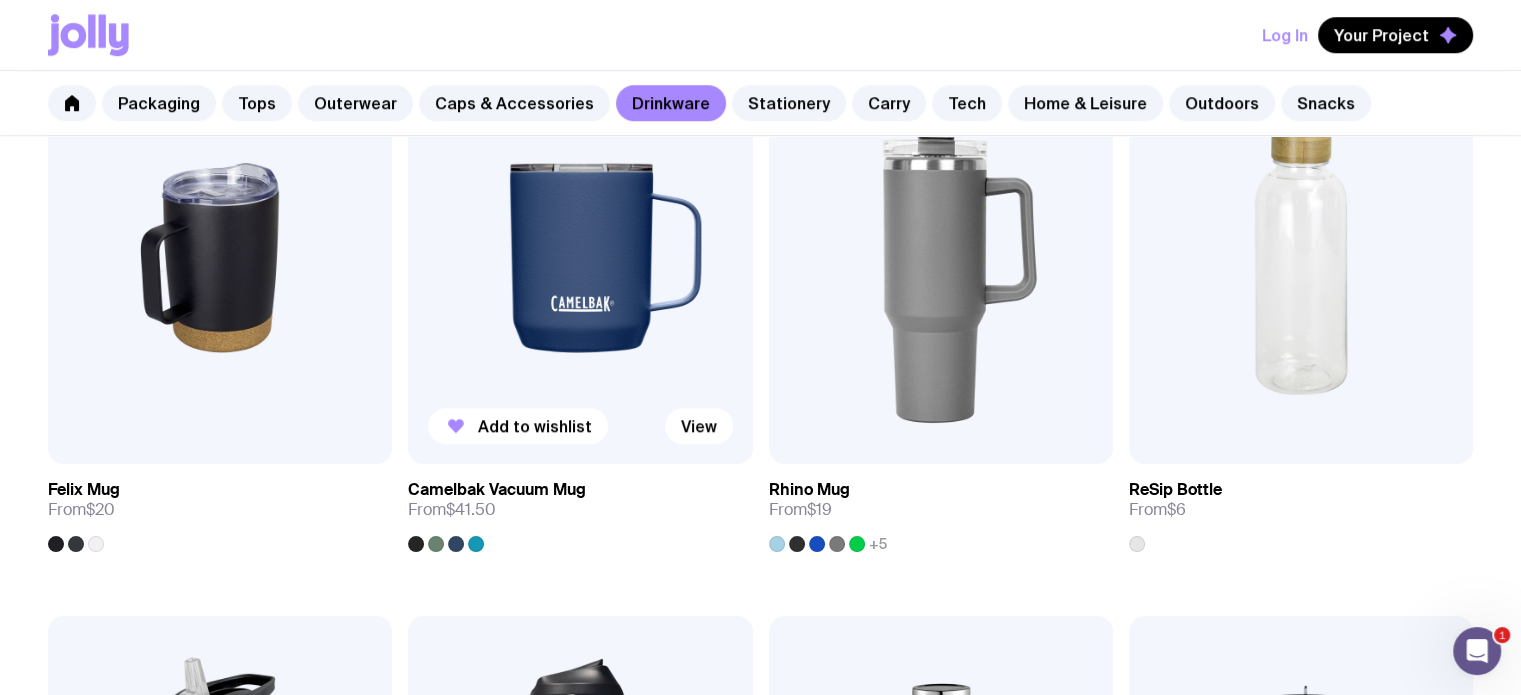 click at bounding box center (580, 257) 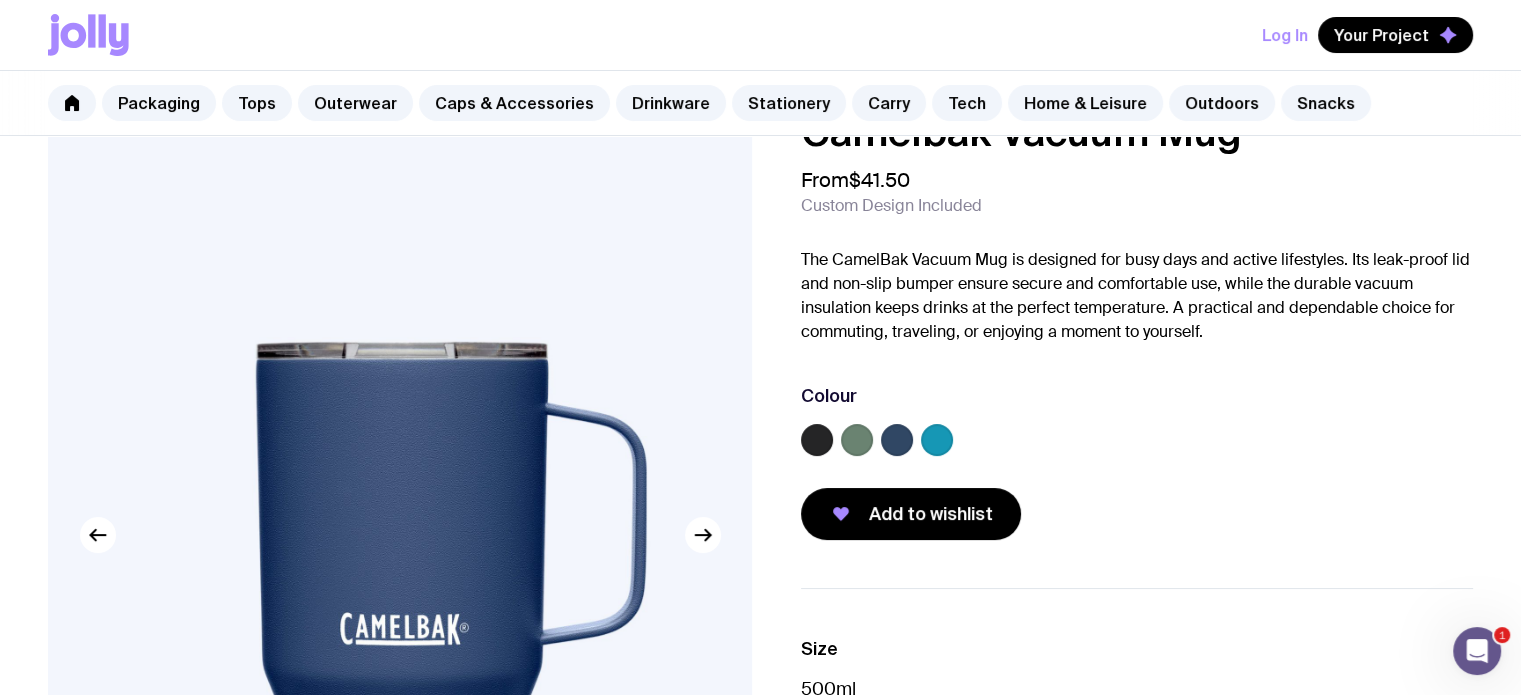 scroll, scrollTop: 100, scrollLeft: 0, axis: vertical 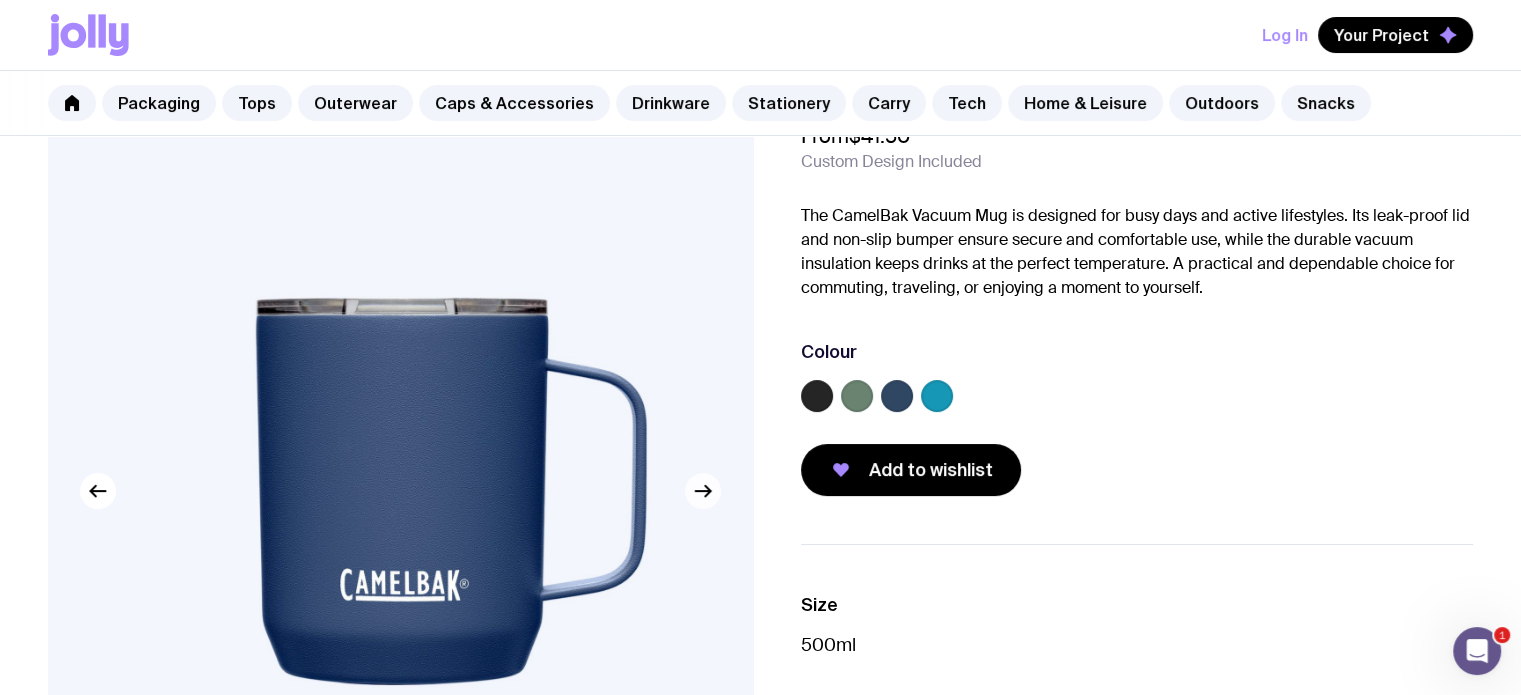 click 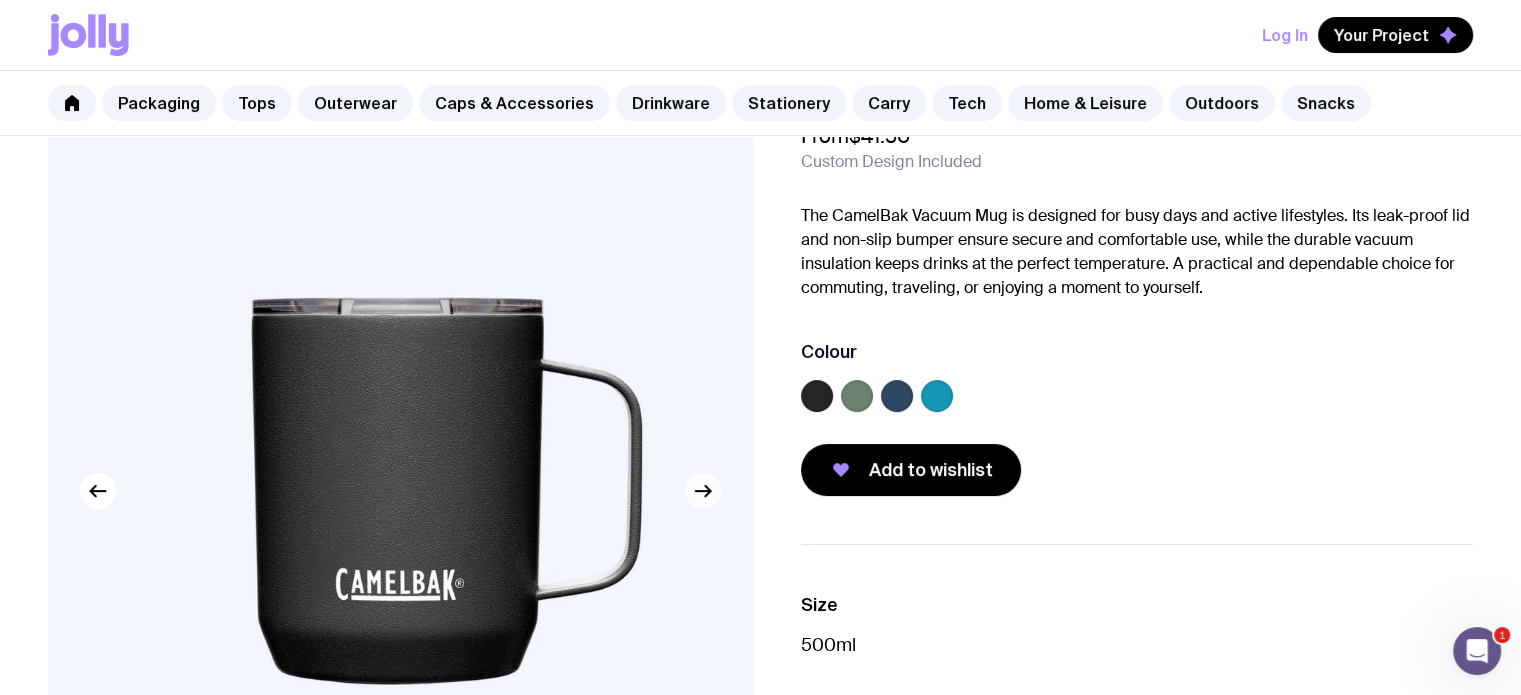 click 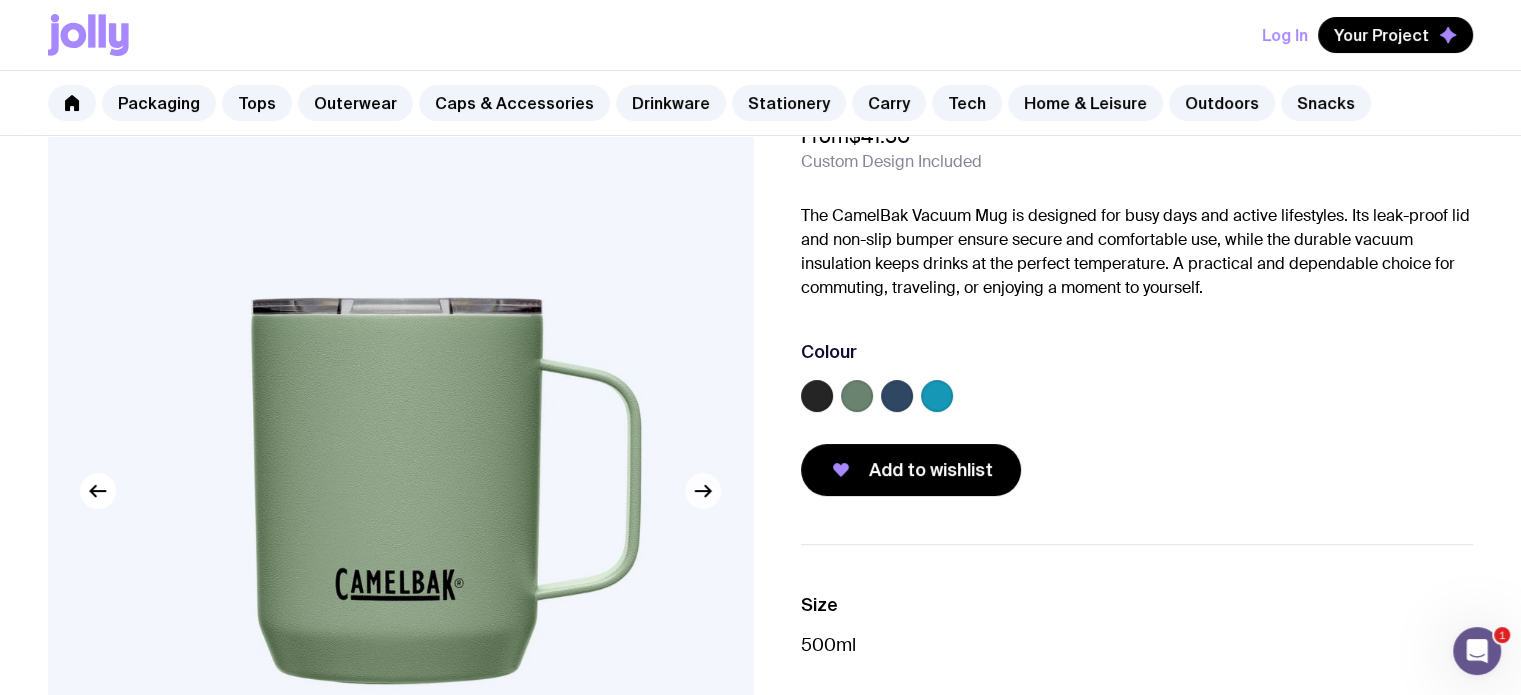click 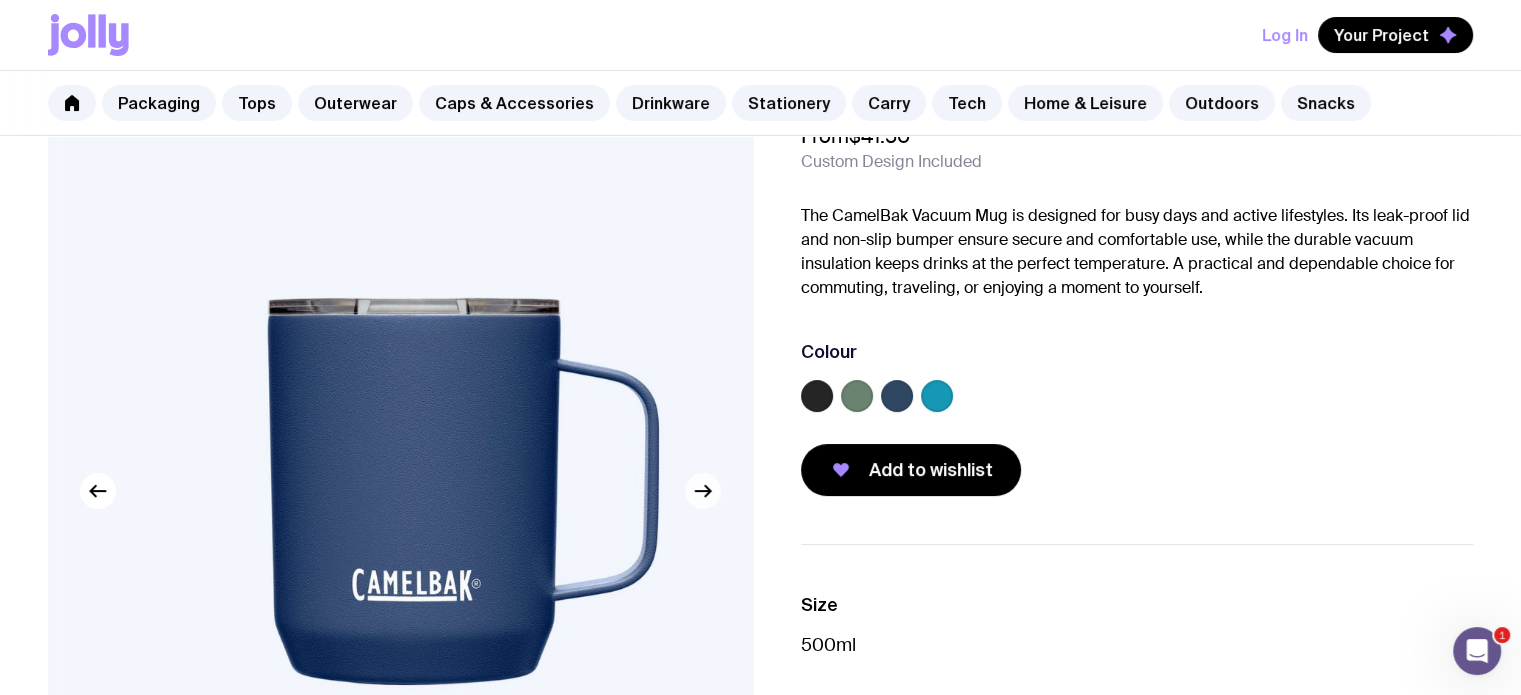 click 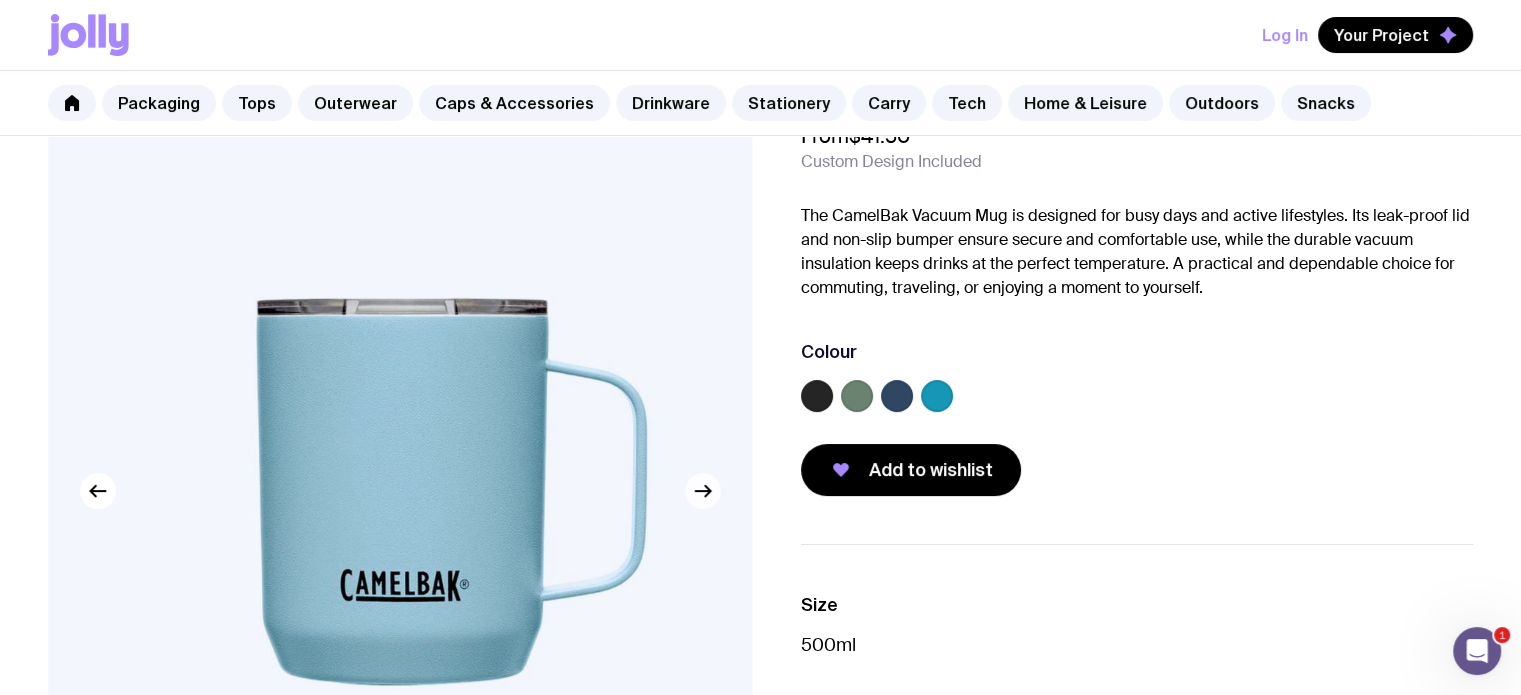 click 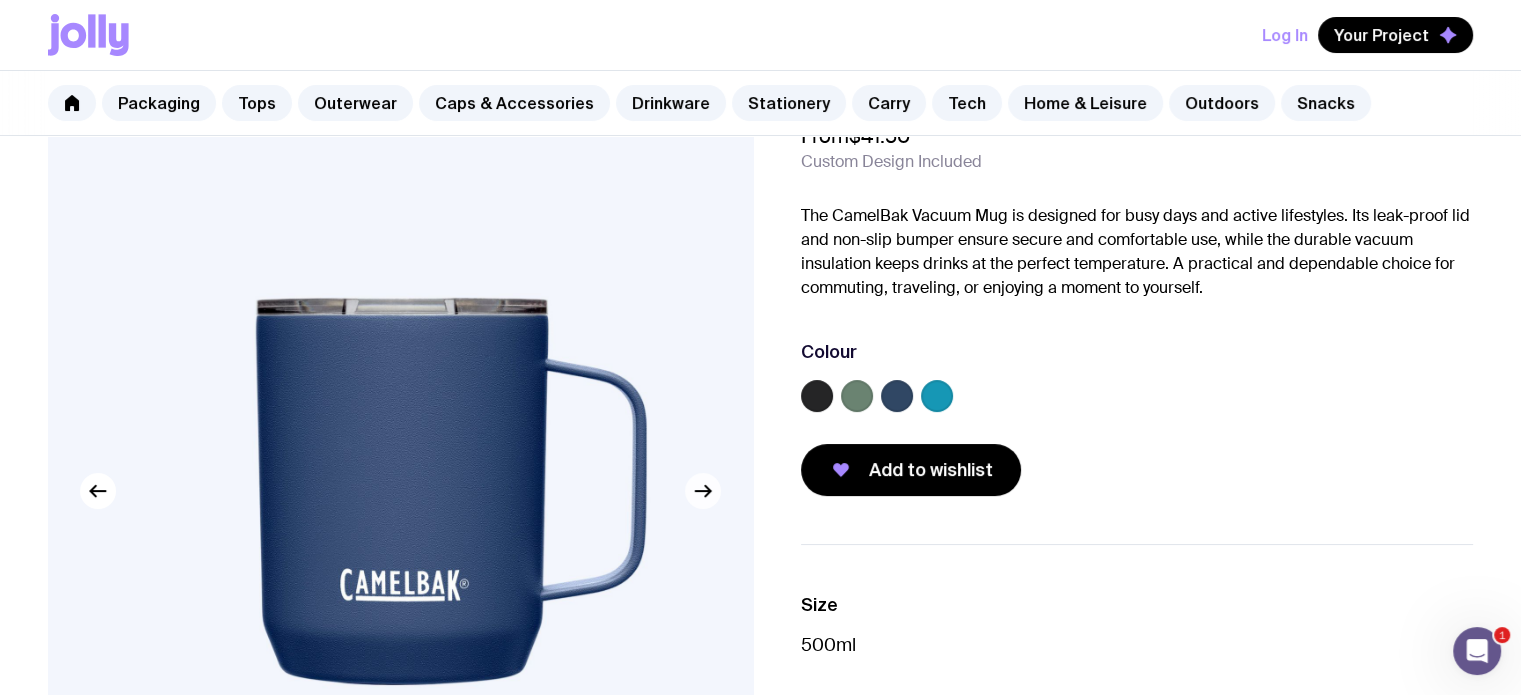 click 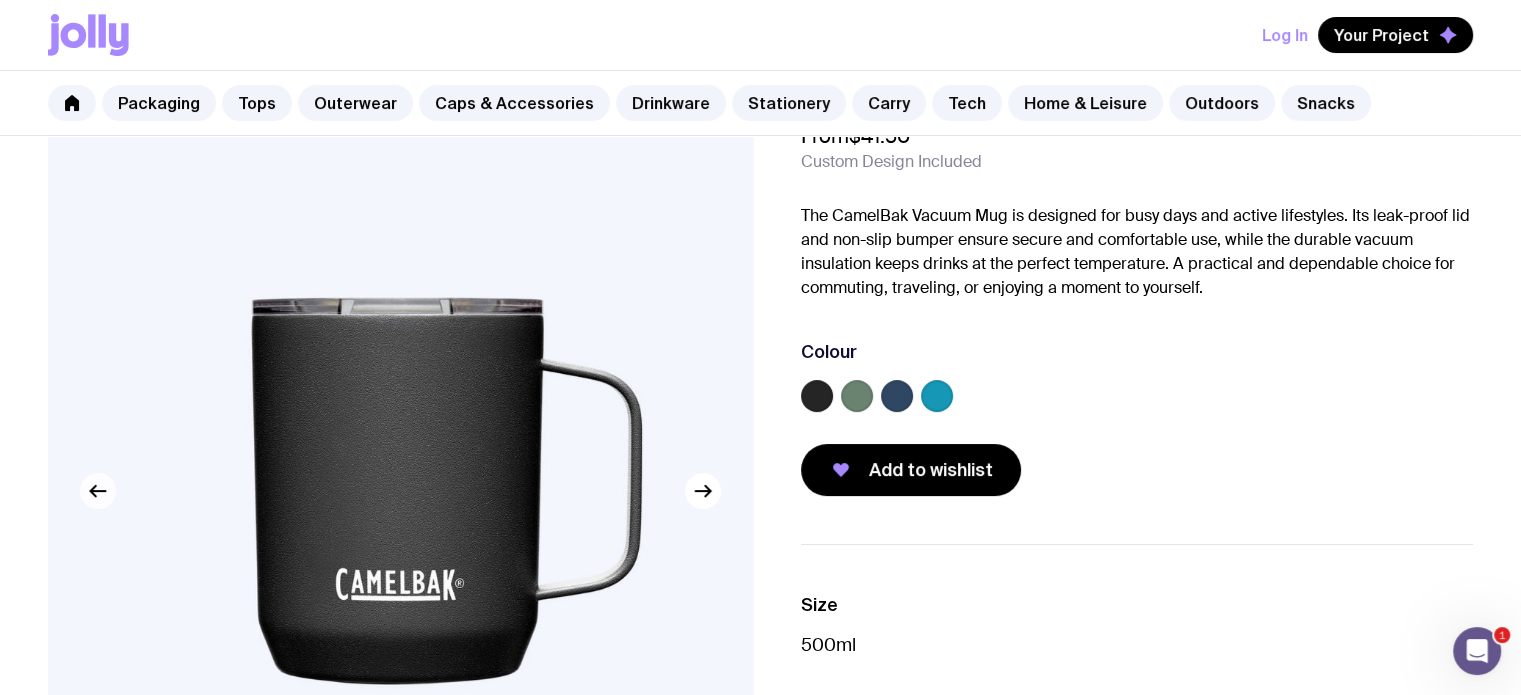 click 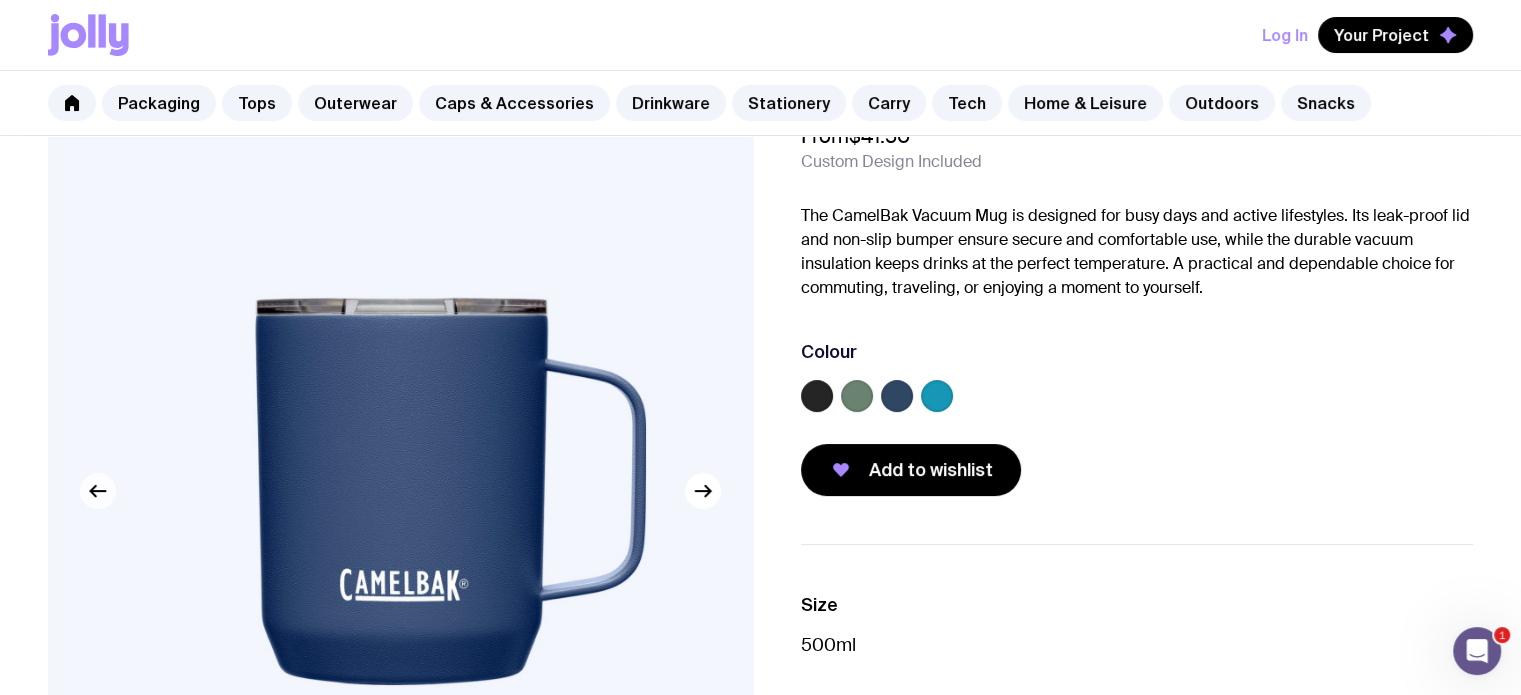 click 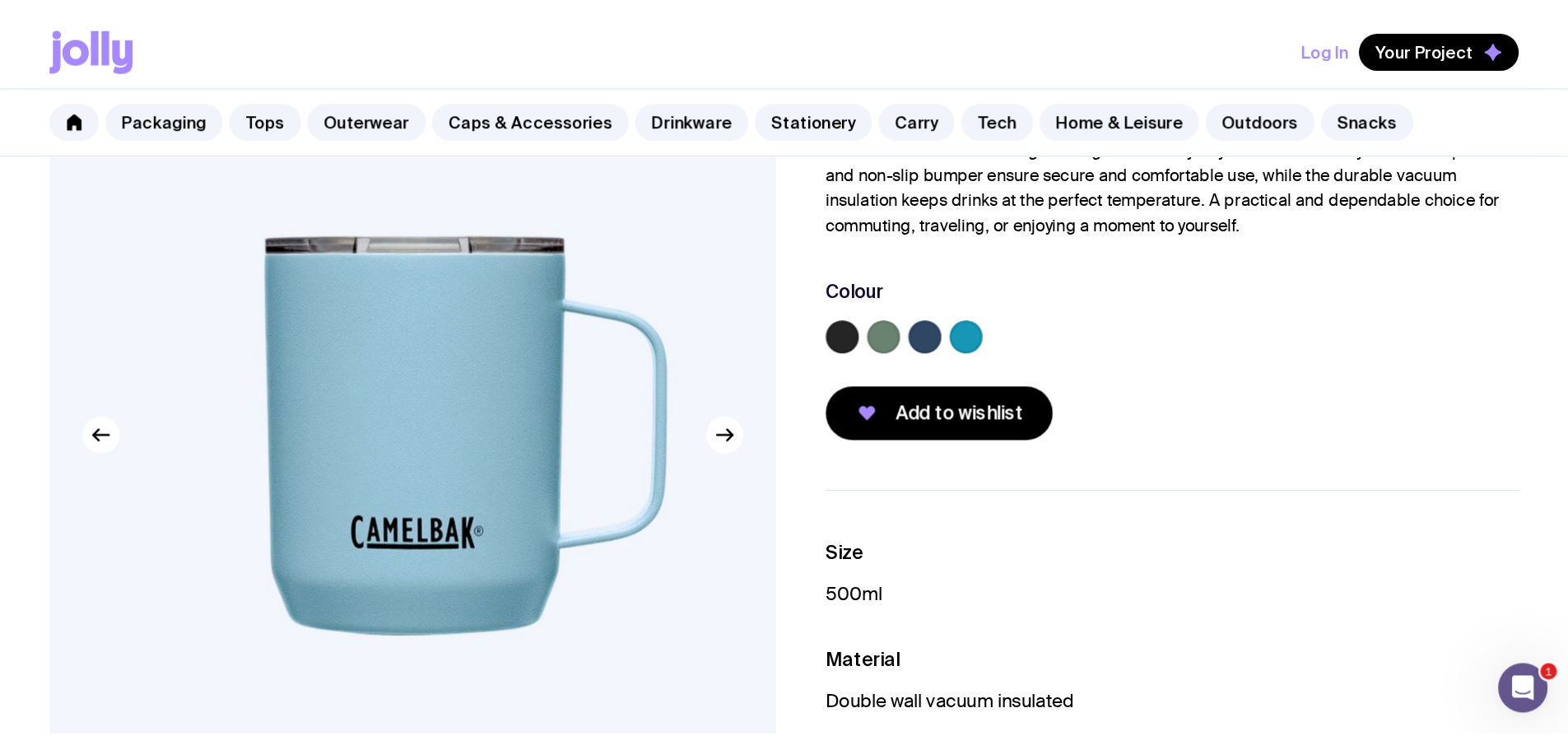 scroll, scrollTop: 165, scrollLeft: 0, axis: vertical 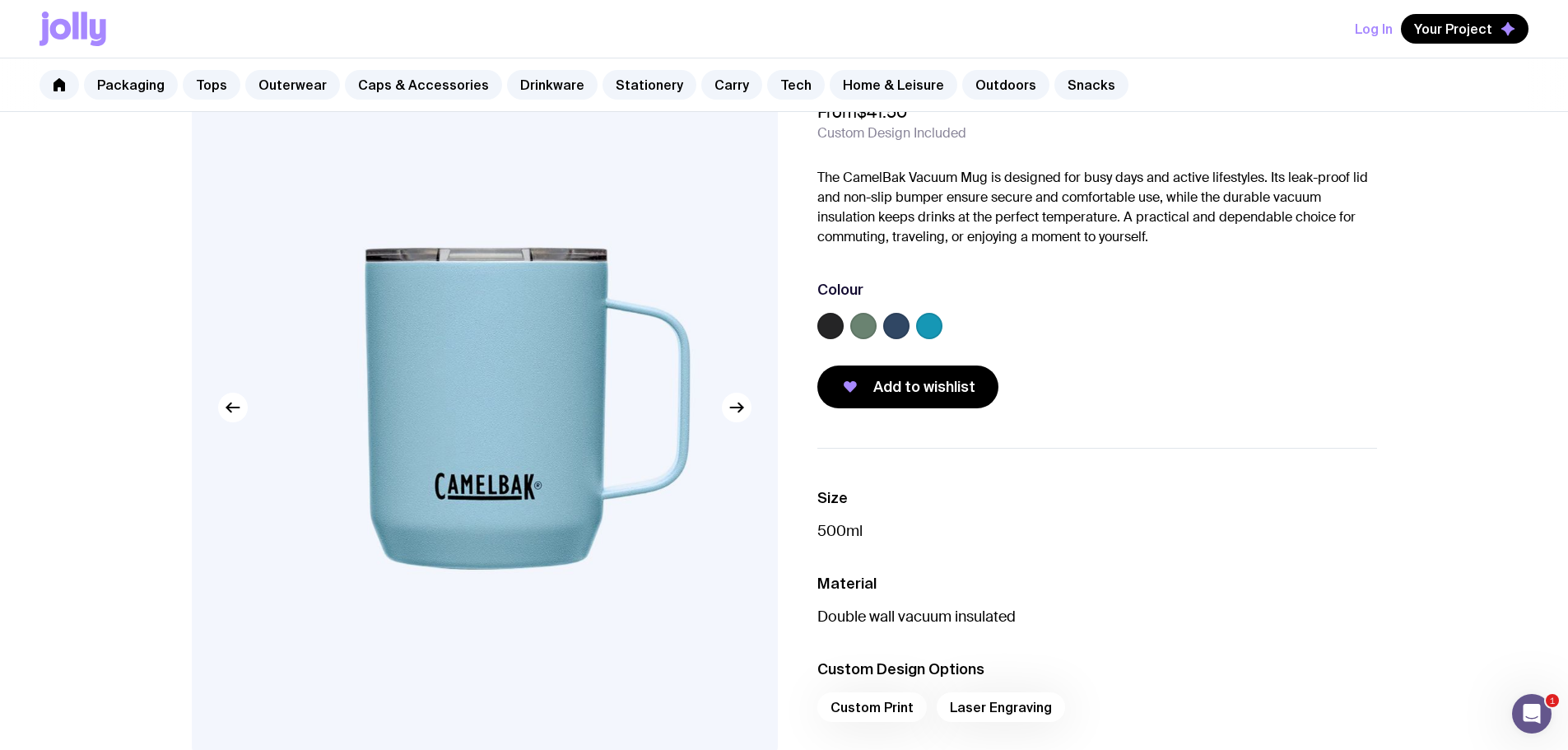 type 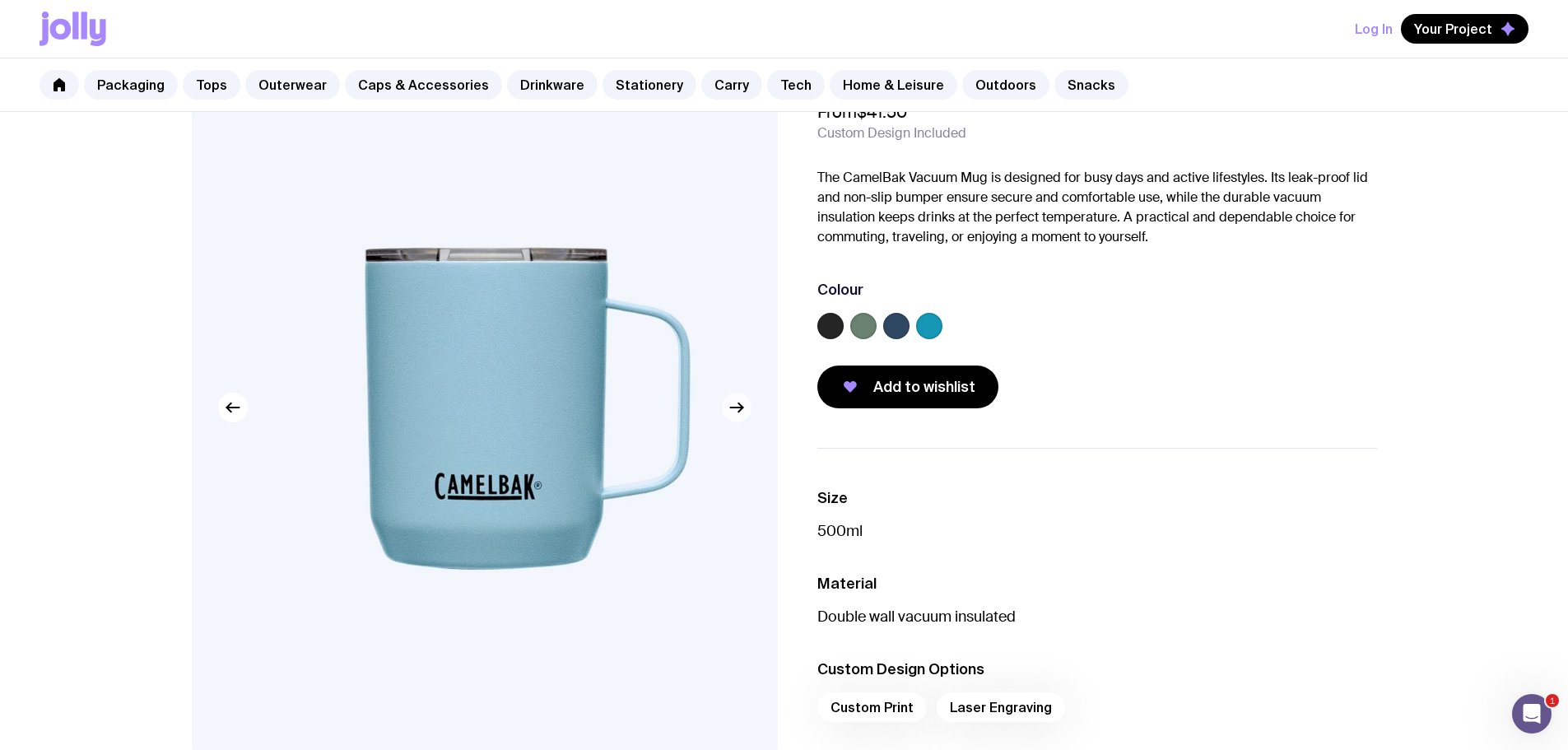 click 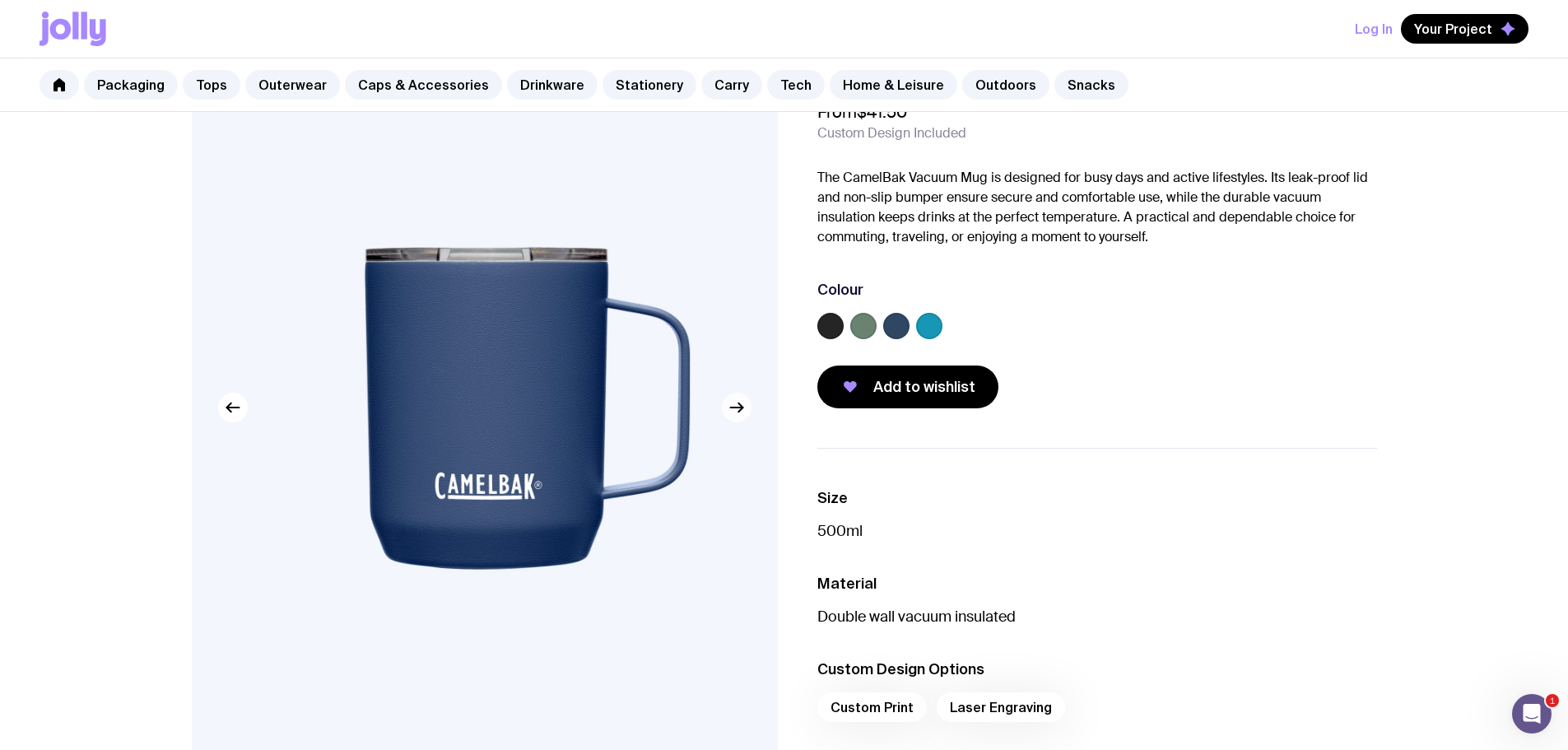 click 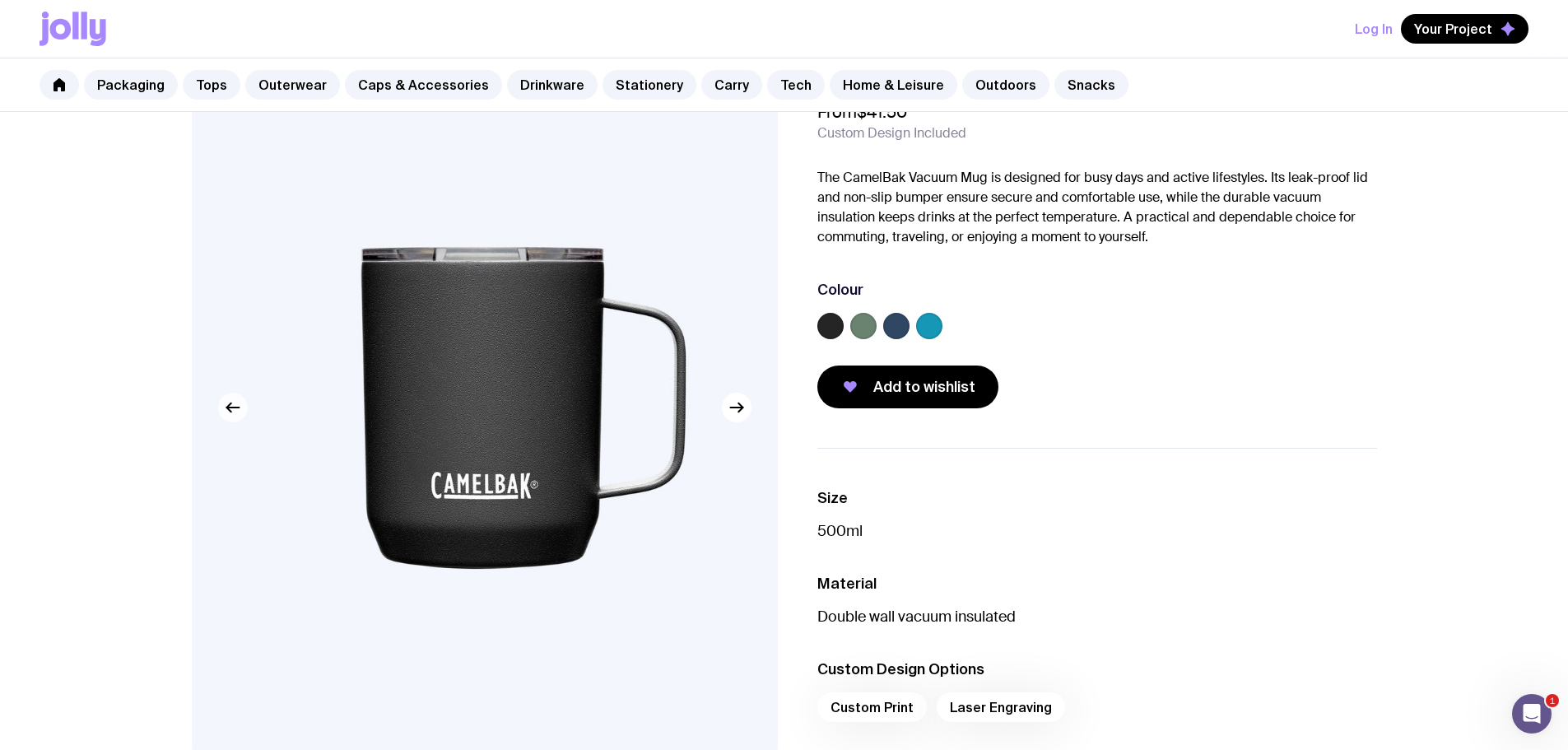 click 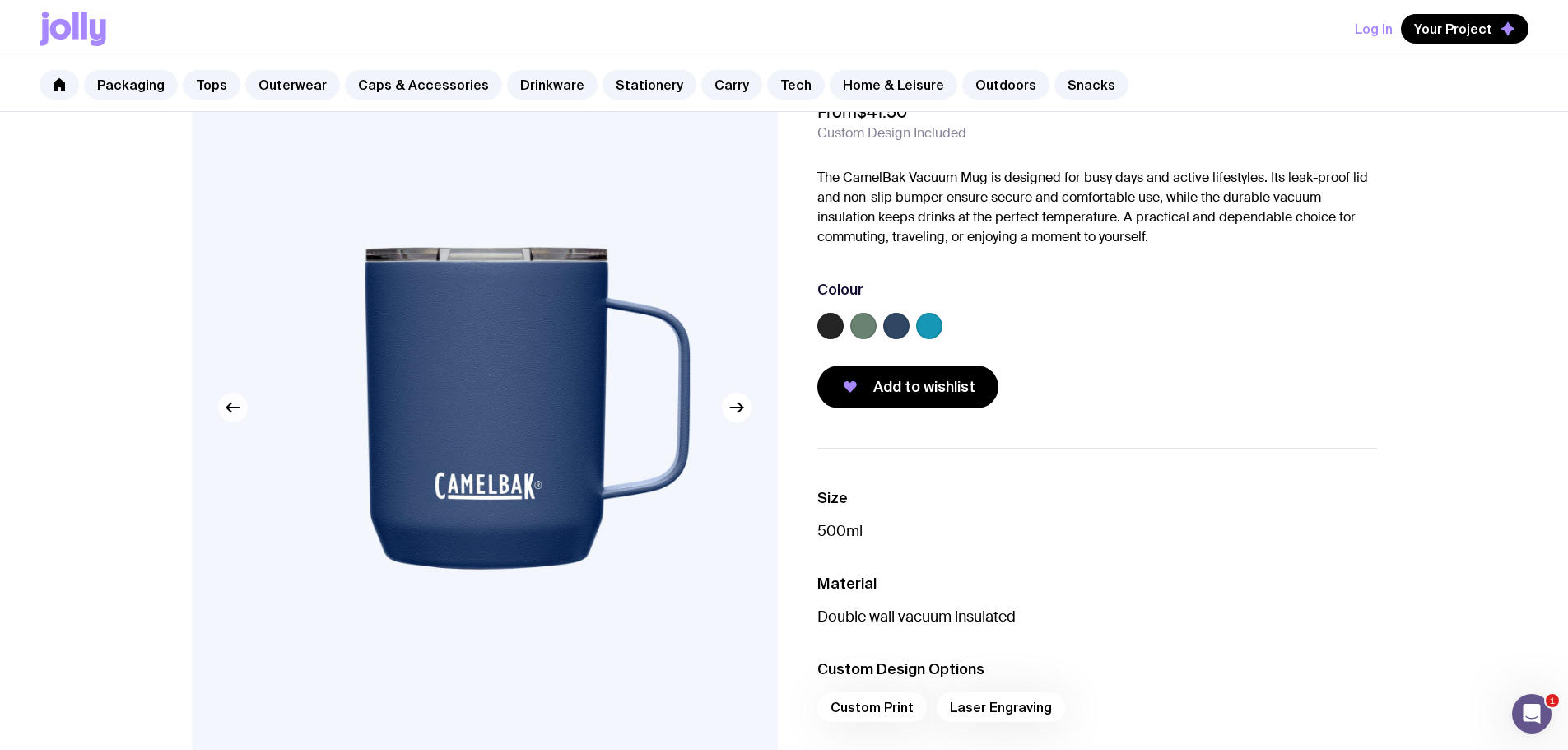 click 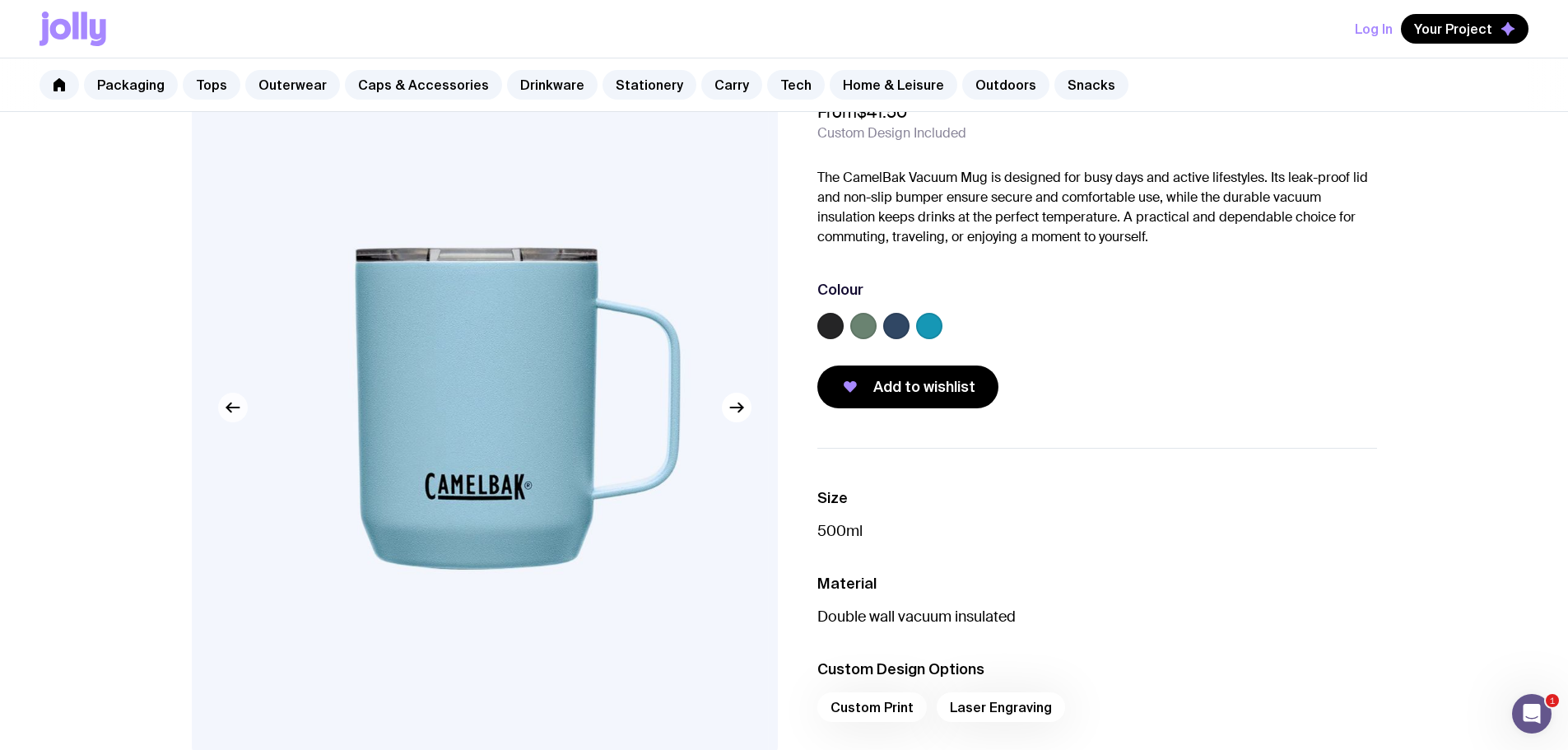 click 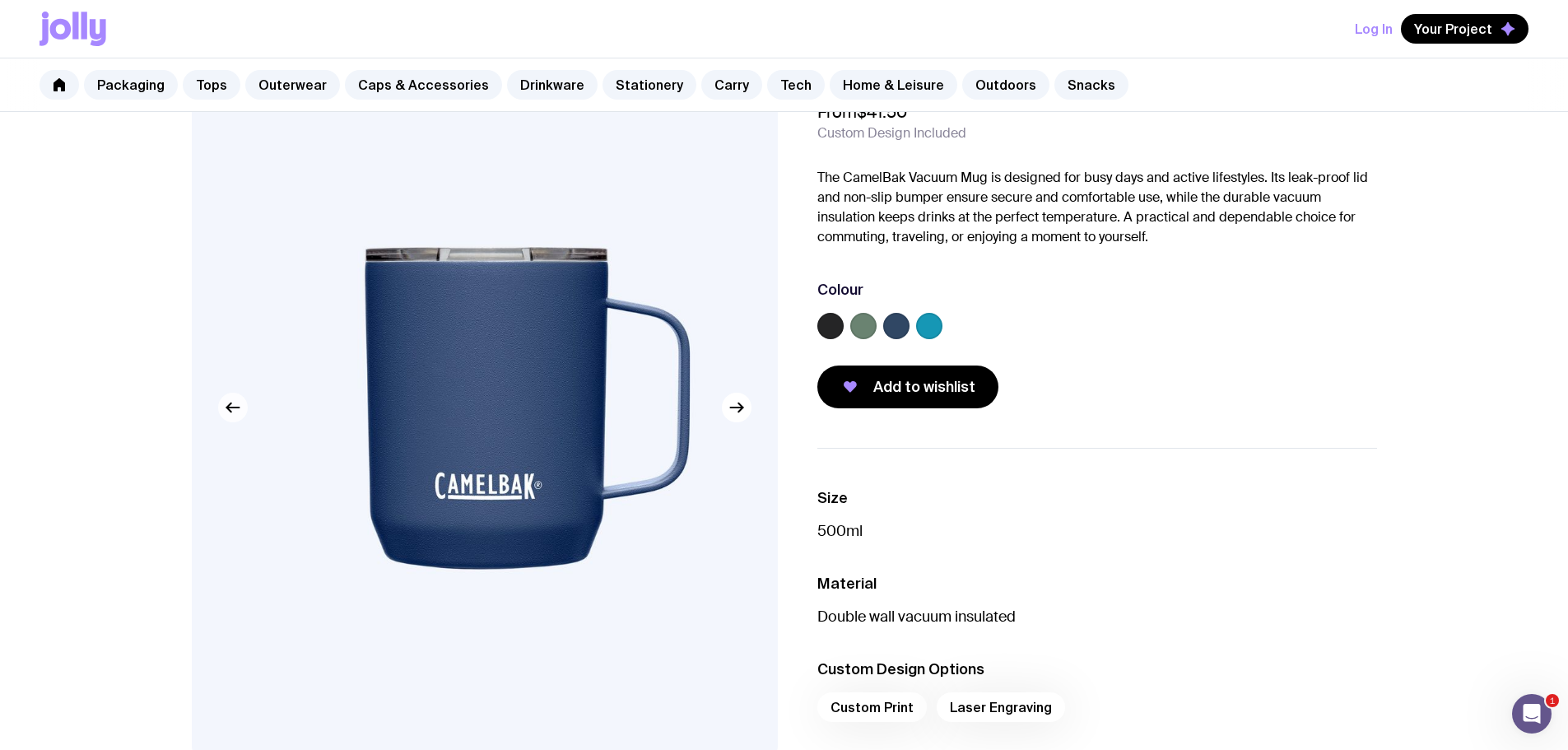 click 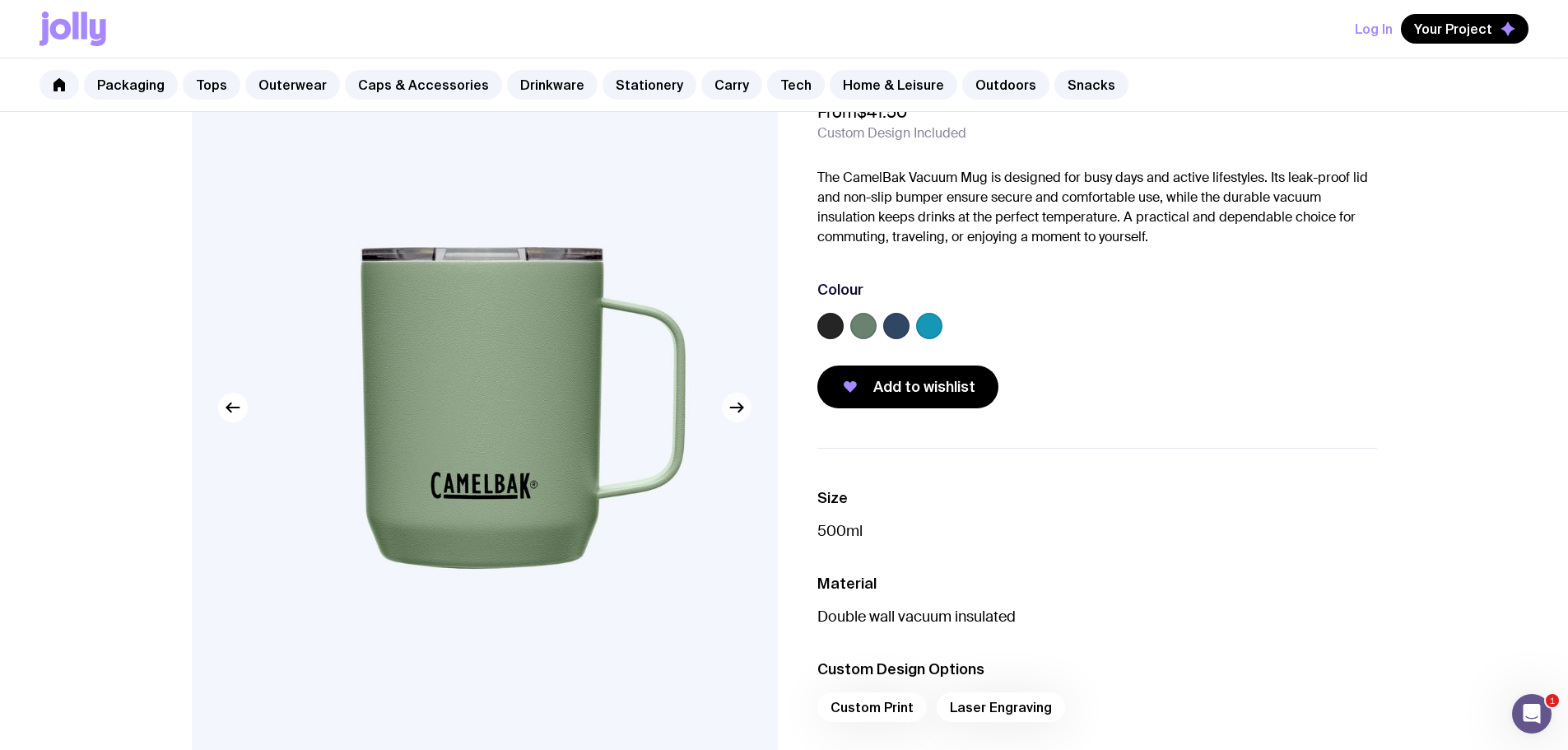 click 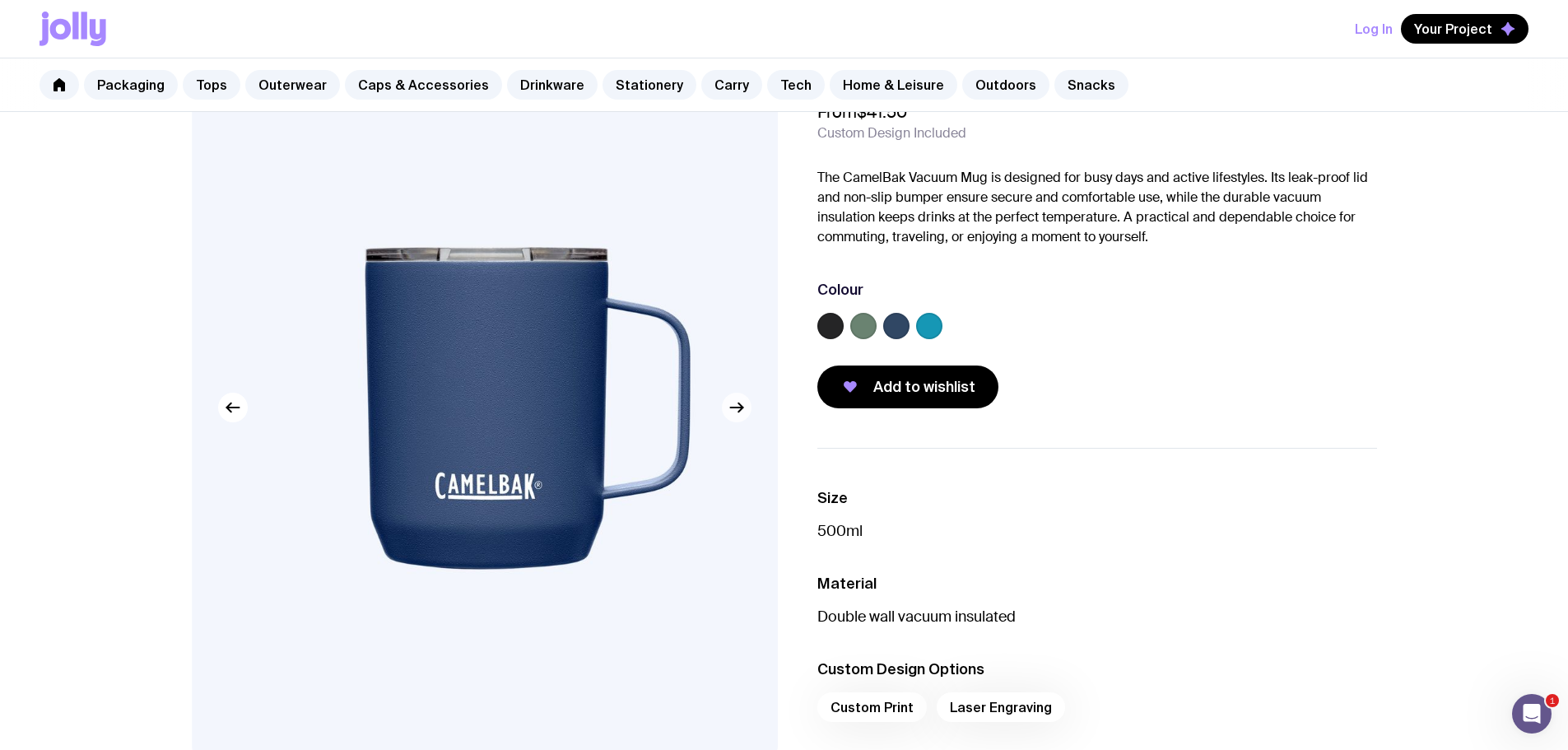 click 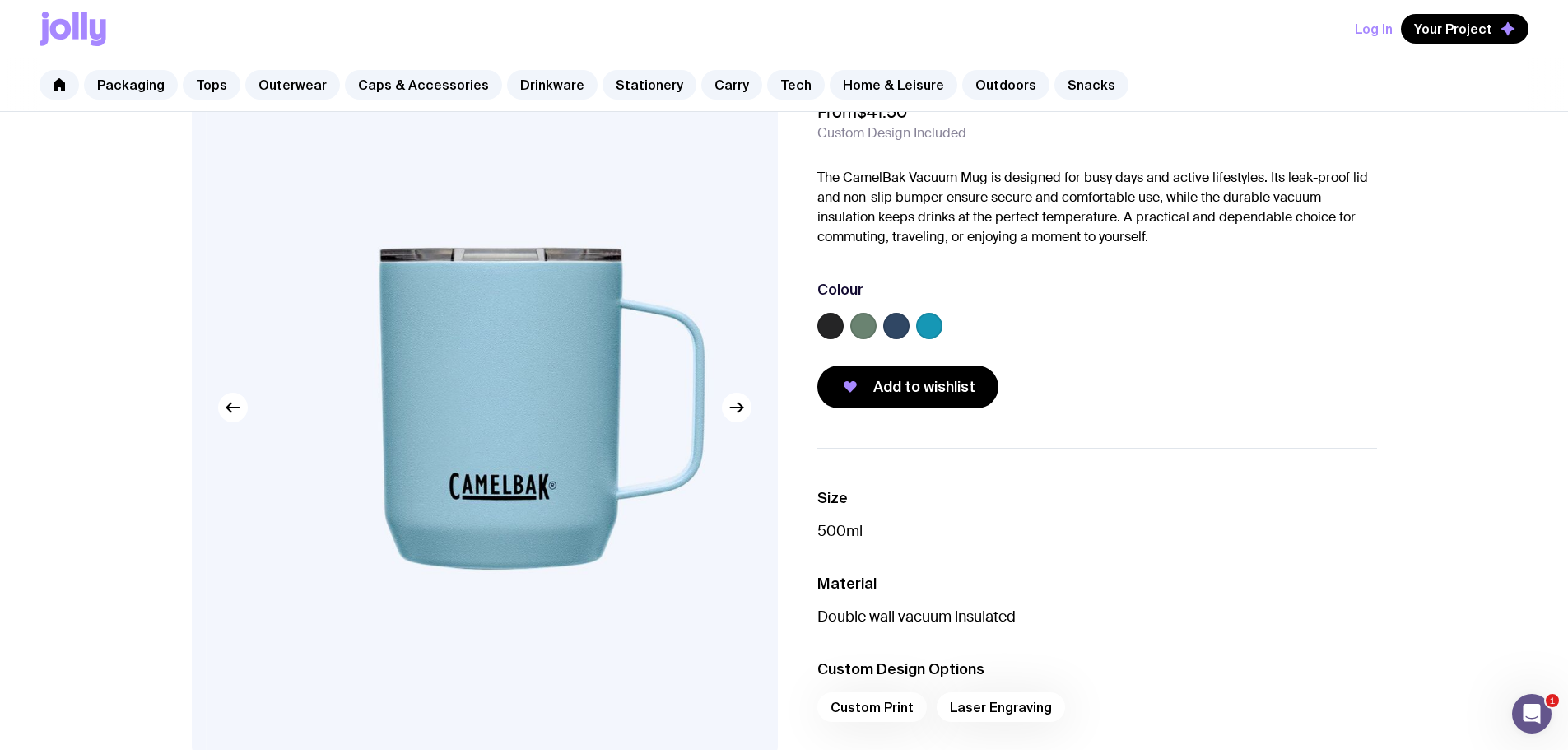 click on "Camelbak Vacuum Mug From  $41.50  Custom Design Included  The CamelBak Vacuum Mug is designed for busy days and active lifestyles. Its leak-proof lid and non-slip bumper ensure secure and comfortable use, while the durable vacuum insulation keeps drinks at the perfect temperature. A practical and dependable choice for commuting, traveling, or enjoying a moment to yourself. Colour Add to wishlist Size 500ml Material Double wall vacuum insulated Custom Design Options Custom Print Laser Engraving" at bounding box center [784, 469] 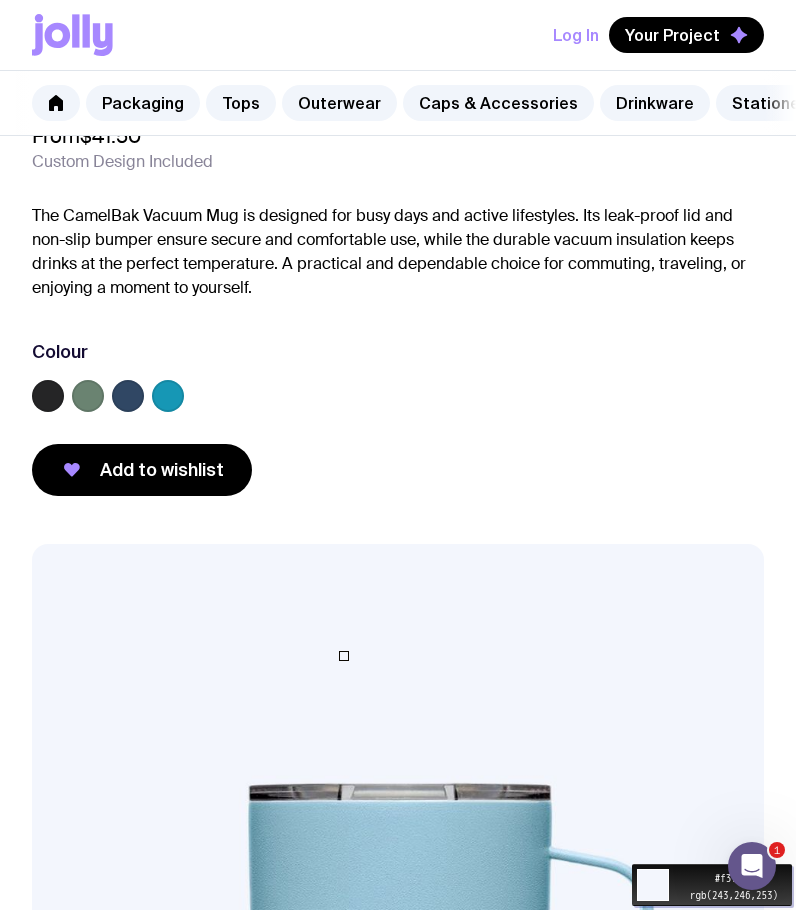 click on "Move your  🖱️  to pick a color #f3f6fd rgb(243,246,253)" at bounding box center [398, 1426] 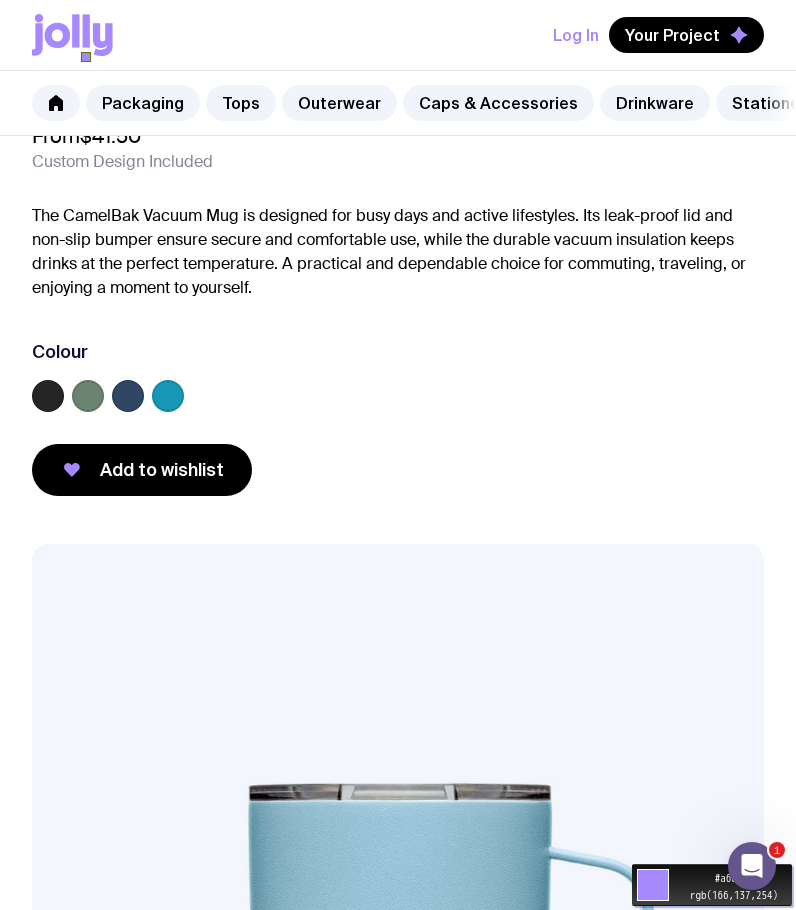 click on "Move your  🖱️  to pick a color #a689fe rgb(166,137,254)" at bounding box center (398, 1426) 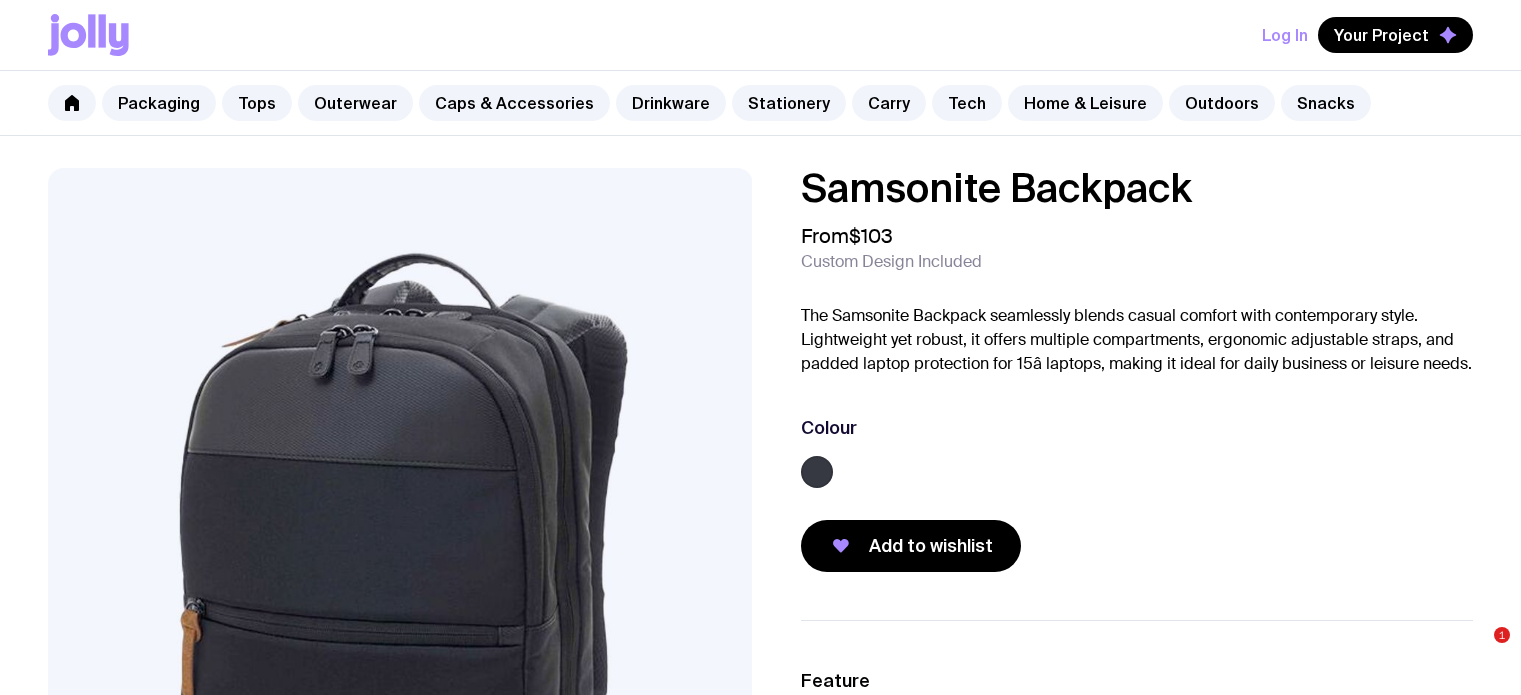 scroll, scrollTop: 0, scrollLeft: 0, axis: both 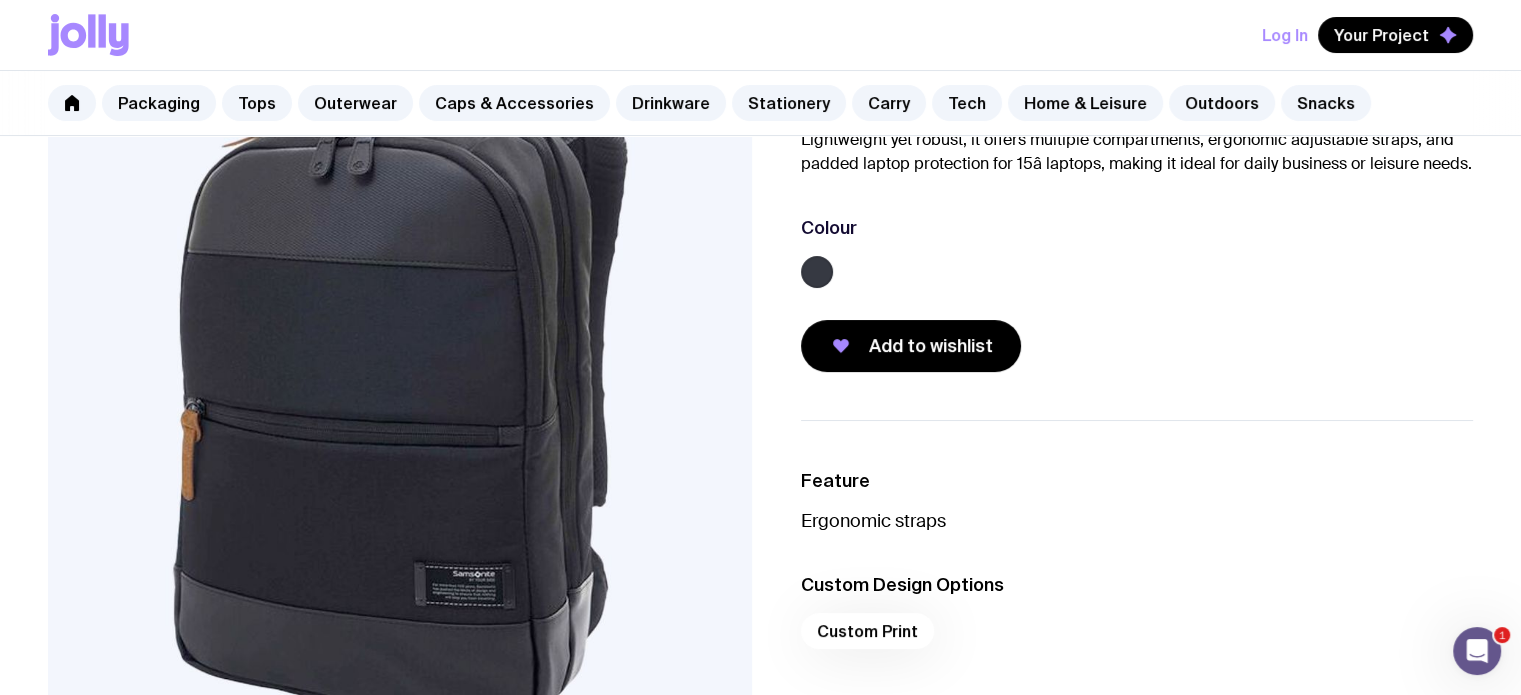 click on "Samsonite Backpack From  $103  Custom Design Included  The Samsonite Backpack seamlessly blends casual comfort with contemporary style. Lightweight yet robust, it offers multiple compartments, ergonomic adjustable straps, and padded laptop protection for 15â laptops, making it ideal for daily business or leisure needs. Colour Add to wishlist Feature Ergonomic straps Custom Design Options Custom Print" at bounding box center (760, 390) 